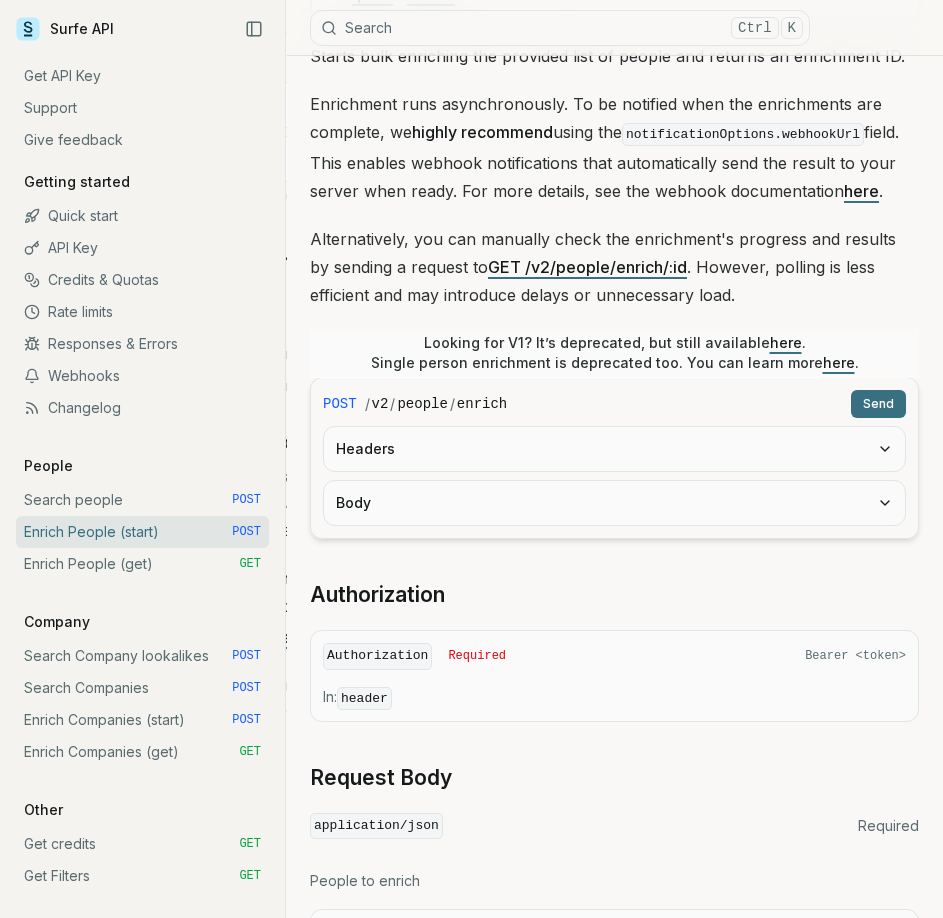 scroll, scrollTop: 300, scrollLeft: 0, axis: vertical 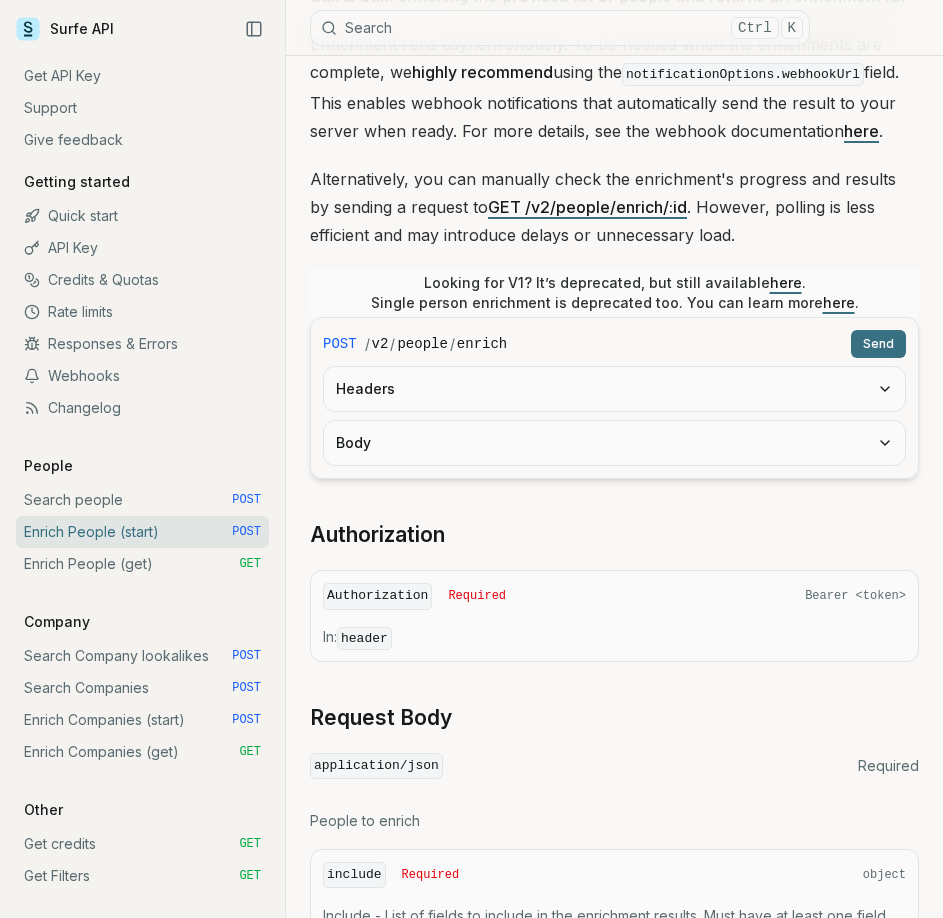click on "Headers" at bounding box center [614, 389] 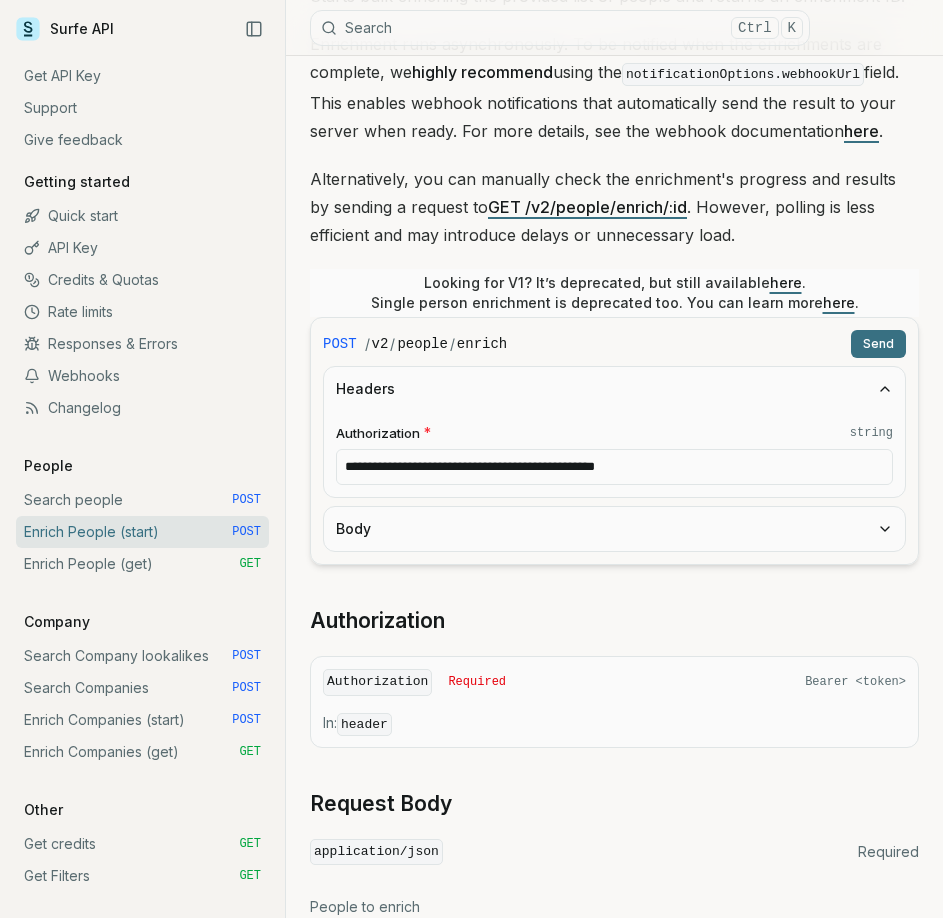 click on "Body" at bounding box center [614, 529] 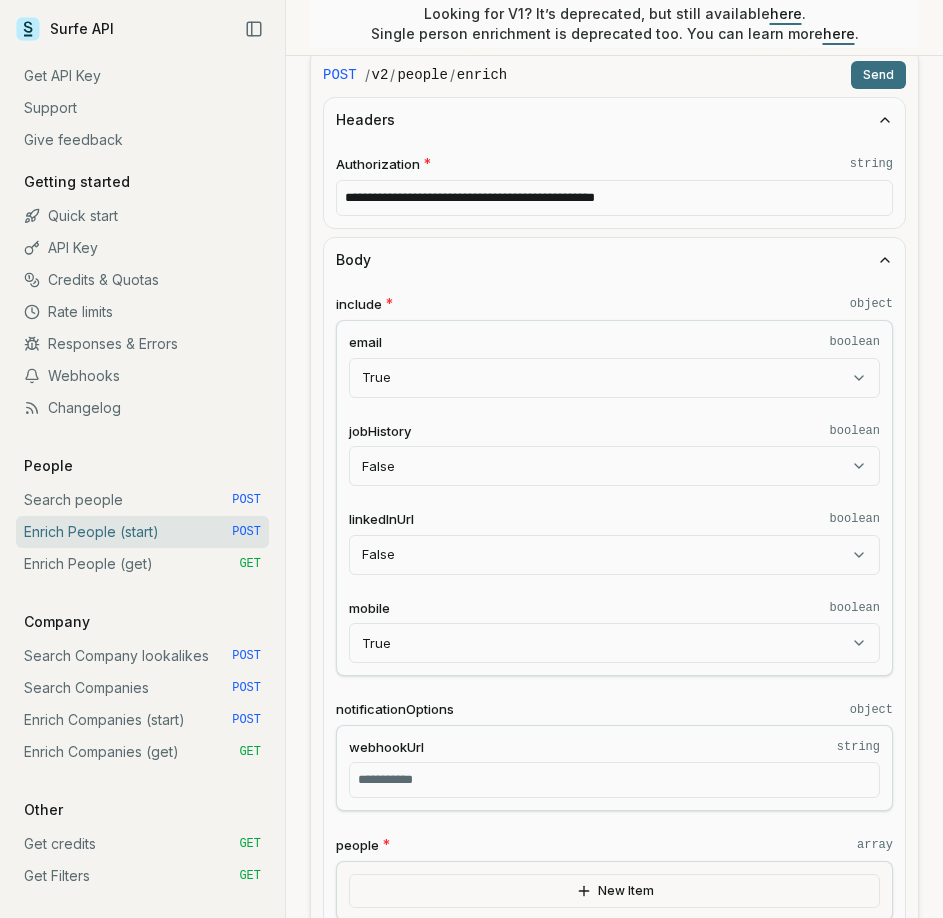 scroll, scrollTop: 600, scrollLeft: 0, axis: vertical 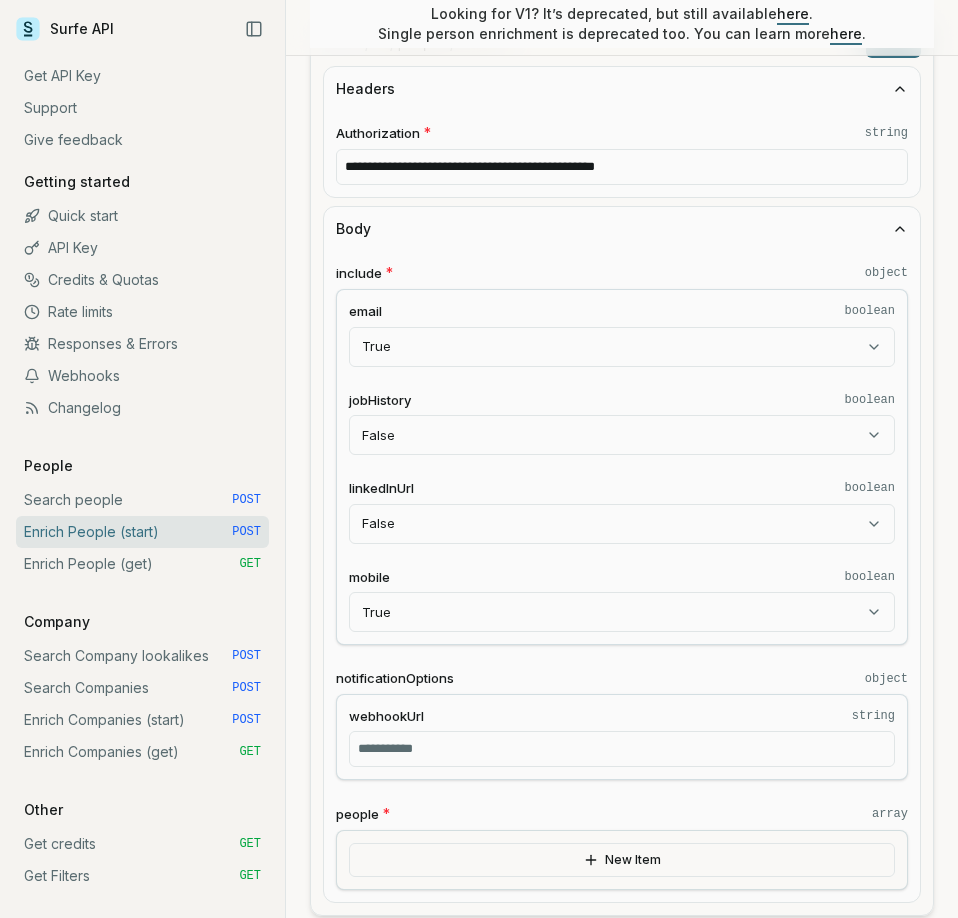 click on "Surfe API Get API Key Support Give feedback Getting started Quick start API Key Credits & Quotas Rate limits Responses & Errors Webhooks Changelog People Search people   POST Enrich People (start)   POST Enrich People (get)   GET Company Search Company lookalikes   POST Search Companies   POST Enrich Companies (start)   POST Enrich Companies (get)   GET Other Get credits   GET Get Filters   GET Surfe API Search Ctrl K Get API Key Support Give feedback Enrich People (start) Quota limitation This endpoint will not succeed if there is not enough  people enrichment quota  or  credits  available
Starts bulk enriching the provided list of people and returns an enrichment ID.
Enrichment runs asynchronously. To be notified when the enrichments are complete, we  highly recommend  using the  notificationOptions.webhookUrl  field. This enables webhook notifications that automatically send the result to your server when ready. For more details, see the webhook documentation  here .
GET /v2/people/enrich/:id
here" at bounding box center (479, 1070) 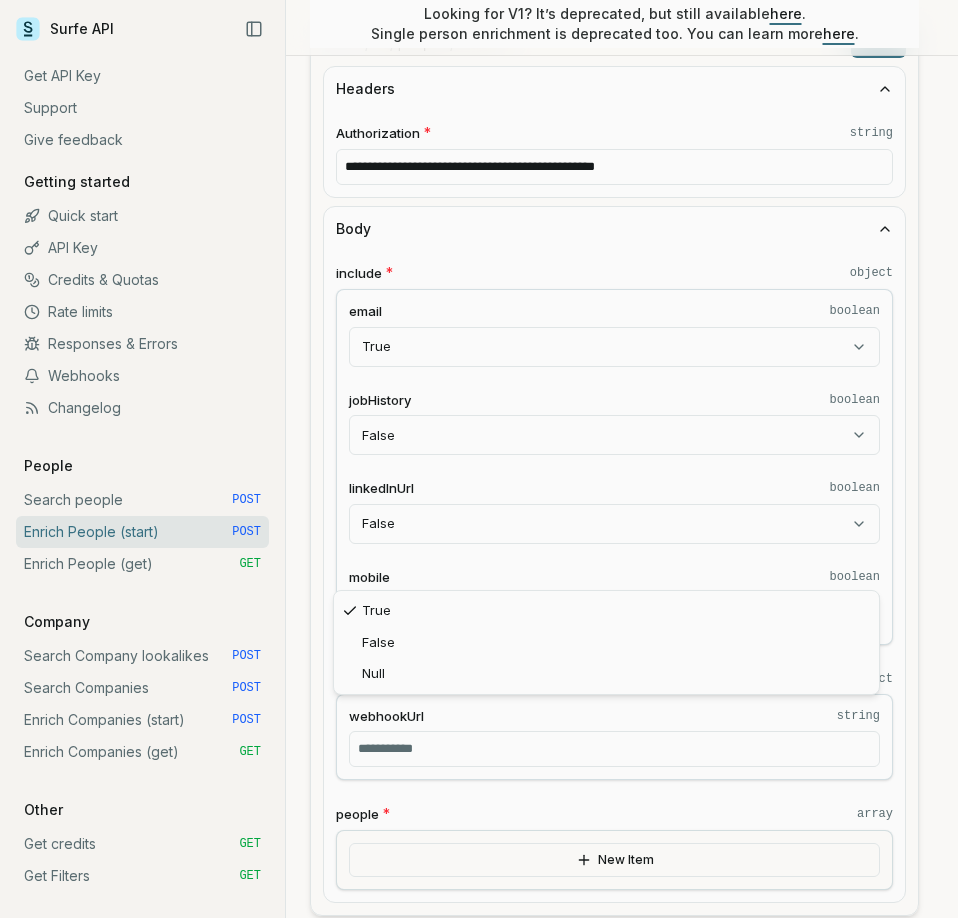 select on "*****" 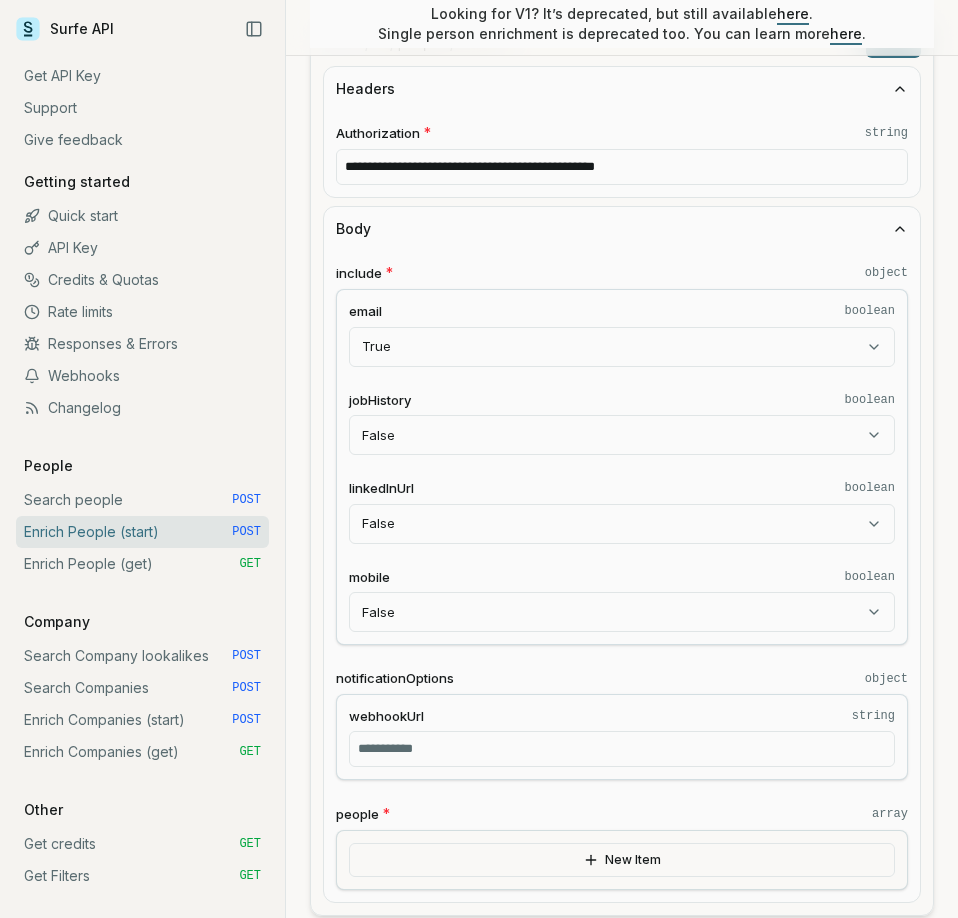 click on "Surfe API Get API Key Support Give feedback Getting started Quick start API Key Credits & Quotas Rate limits Responses & Errors Webhooks Changelog People Search people   POST Enrich People (start)   POST Enrich People (get)   GET Company Search Company lookalikes   POST Search Companies   POST Enrich Companies (start)   POST Enrich Companies (get)   GET Other Get credits   GET Get Filters   GET Surfe API Search Ctrl K Get API Key Support Give feedback Enrich People (start) Quota limitation This endpoint will not succeed if there is not enough  people enrichment quota  or  credits  available
Starts bulk enriching the provided list of people and returns an enrichment ID.
Enrichment runs asynchronously. To be notified when the enrichments are complete, we  highly recommend  using the  notificationOptions.webhookUrl  field. This enables webhook notifications that automatically send the result to your server when ready. For more details, see the webhook documentation  here .
GET /v2/people/enrich/:id
here" at bounding box center [479, 1070] 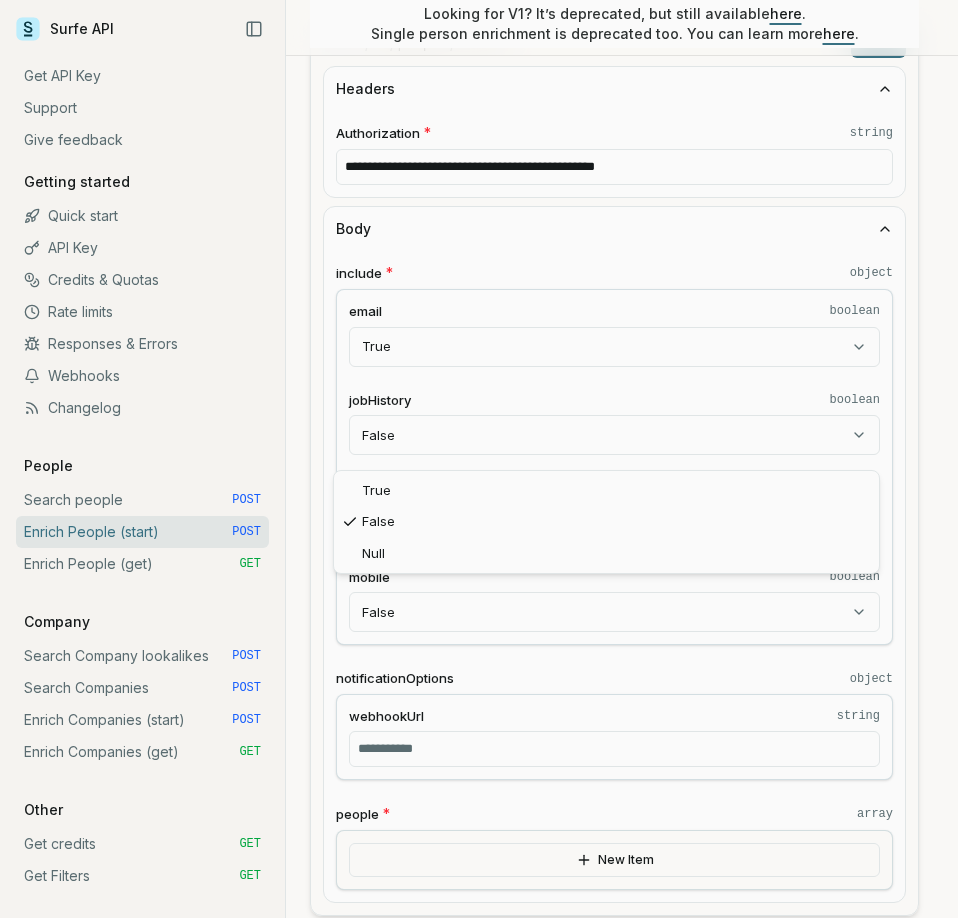 click on "True False Null" at bounding box center [606, 522] 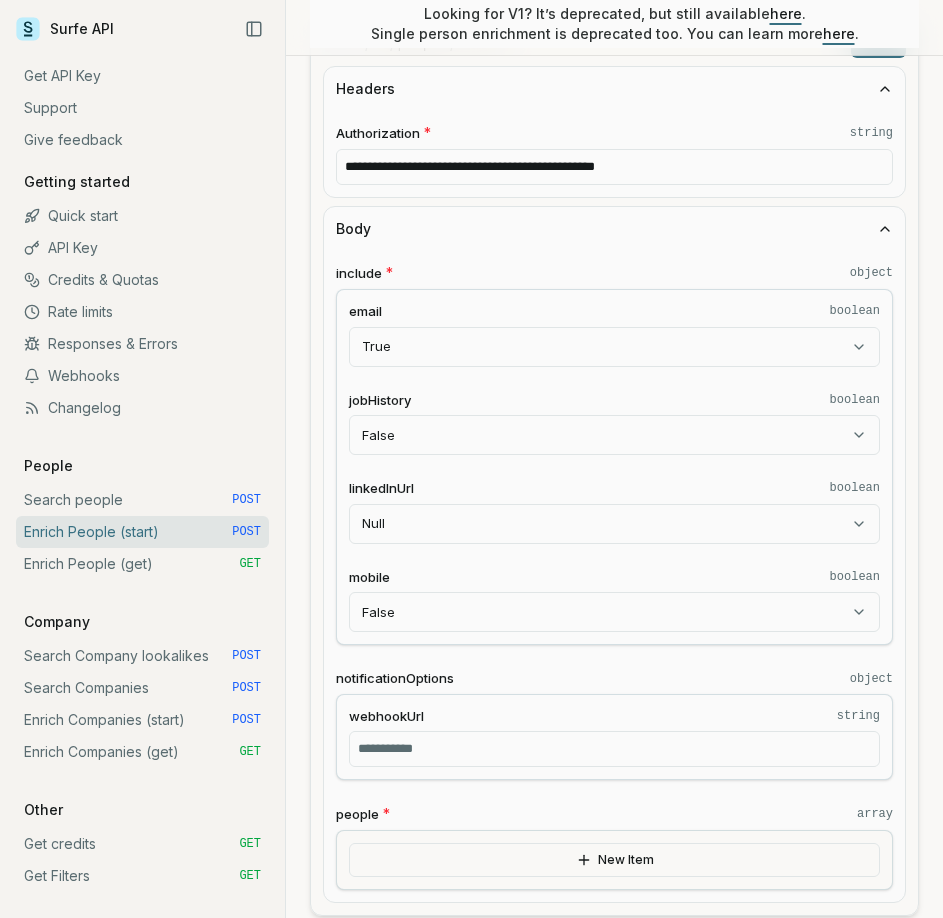 click on "mobile boolean" at bounding box center (614, 577) 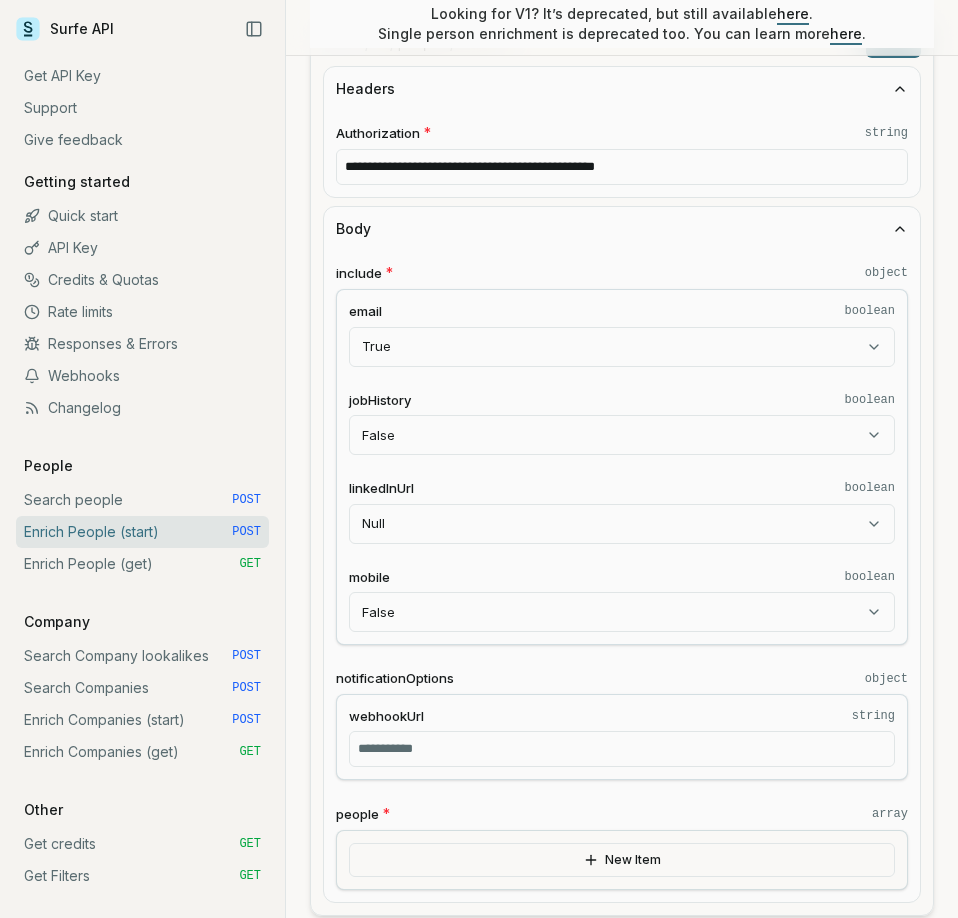 click on "Surfe API Get API Key Support Give feedback Getting started Quick start API Key Credits & Quotas Rate limits Responses & Errors Webhooks Changelog People Search people   POST Enrich People (start)   POST Enrich People (get)   GET Company Search Company lookalikes   POST Search Companies   POST Enrich Companies (start)   POST Enrich Companies (get)   GET Other Get credits   GET Get Filters   GET Surfe API Search Ctrl K Get API Key Support Give feedback Enrich People (start) Quota limitation This endpoint will not succeed if there is not enough  people enrichment quota  or  credits  available
Starts bulk enriching the provided list of people and returns an enrichment ID.
Enrichment runs asynchronously. To be notified when the enrichments are complete, we  highly recommend  using the  notificationOptions.webhookUrl  field. This enables webhook notifications that automatically send the result to your server when ready. For more details, see the webhook documentation  here .
GET /v2/people/enrich/:id
here" at bounding box center [479, 1070] 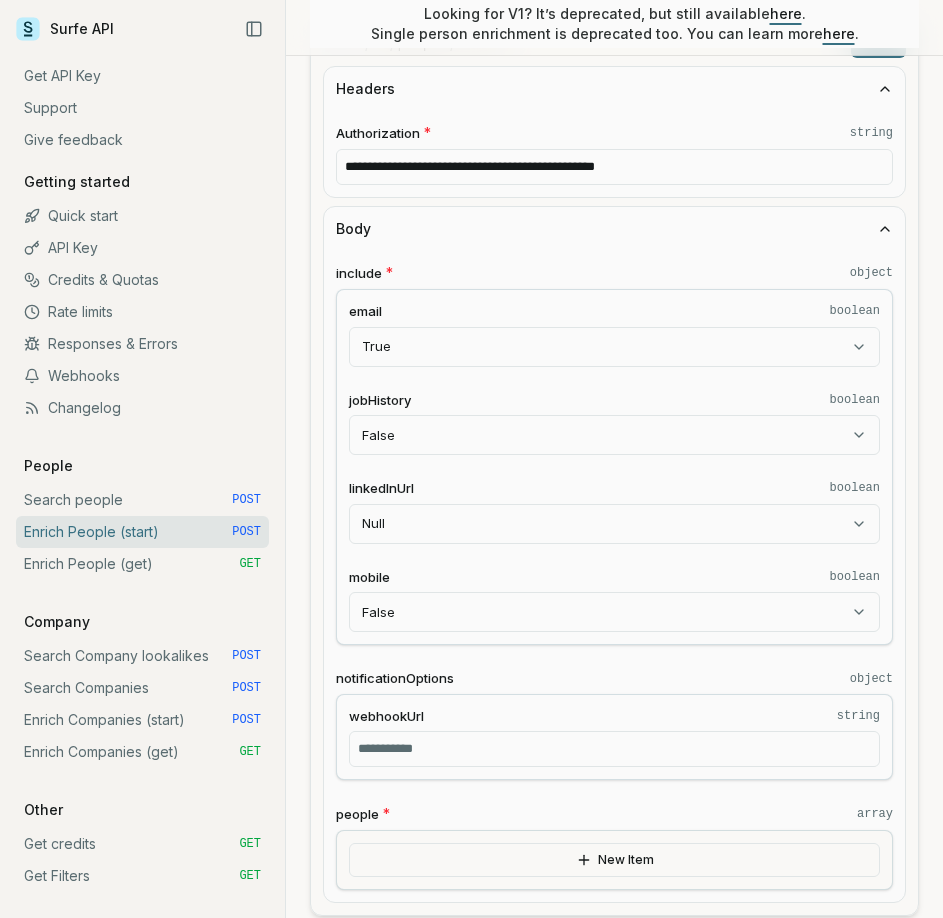 click on "linkedInUrl boolean Null **** ***** ****" at bounding box center [614, 511] 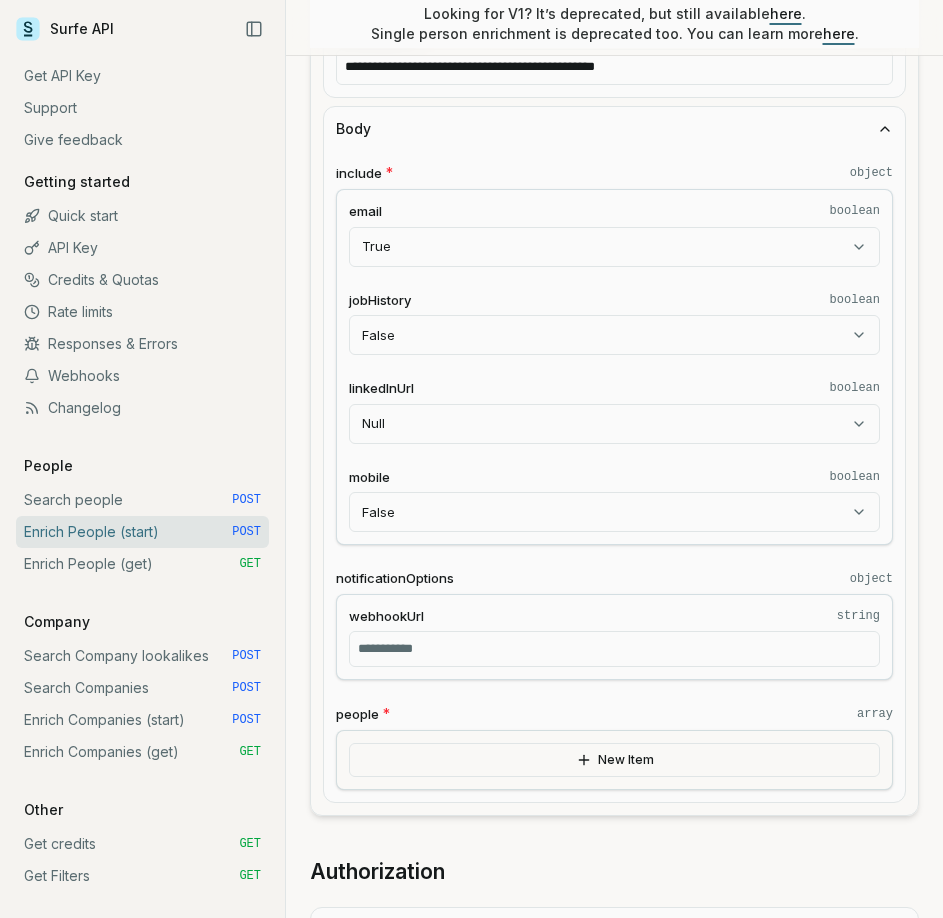 click on "New Item" at bounding box center [614, 760] 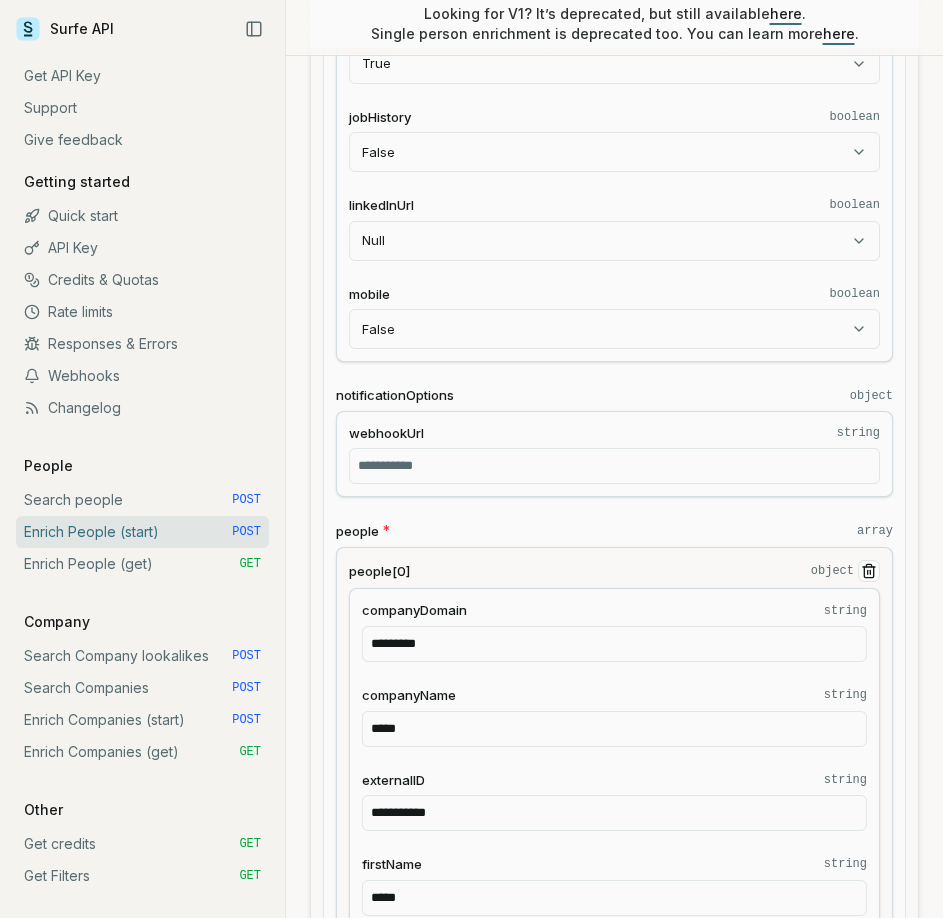 scroll, scrollTop: 900, scrollLeft: 0, axis: vertical 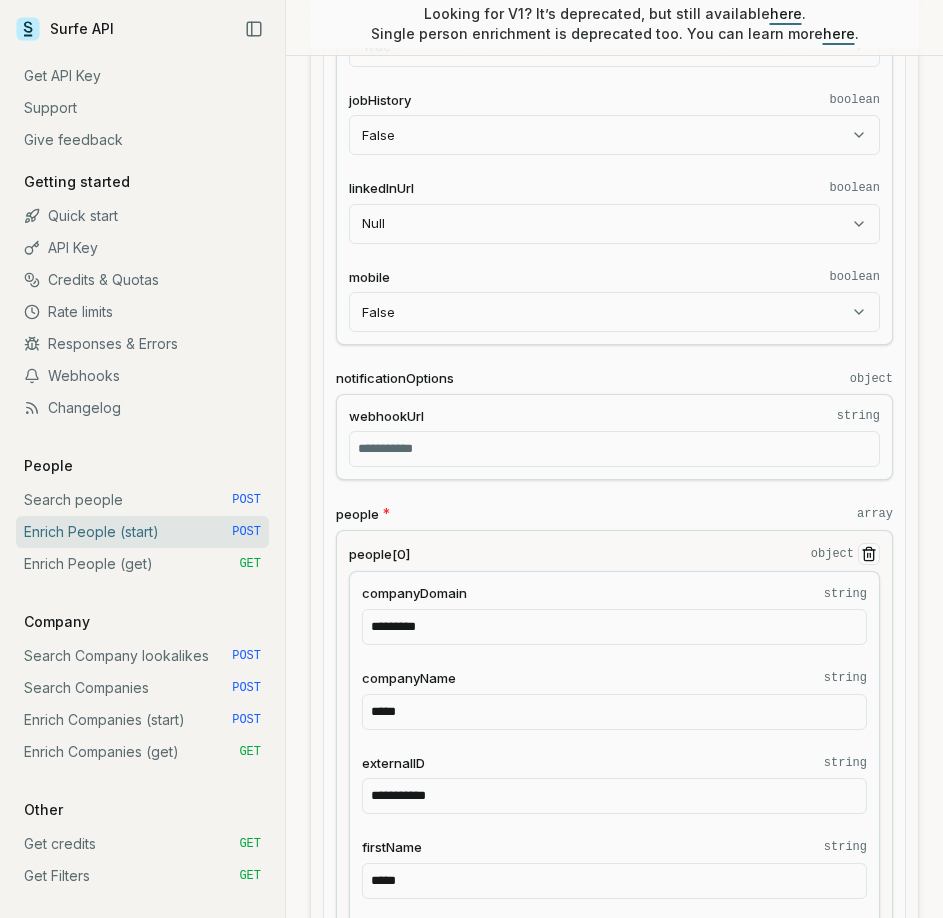 click on "**********" at bounding box center [614, 832] 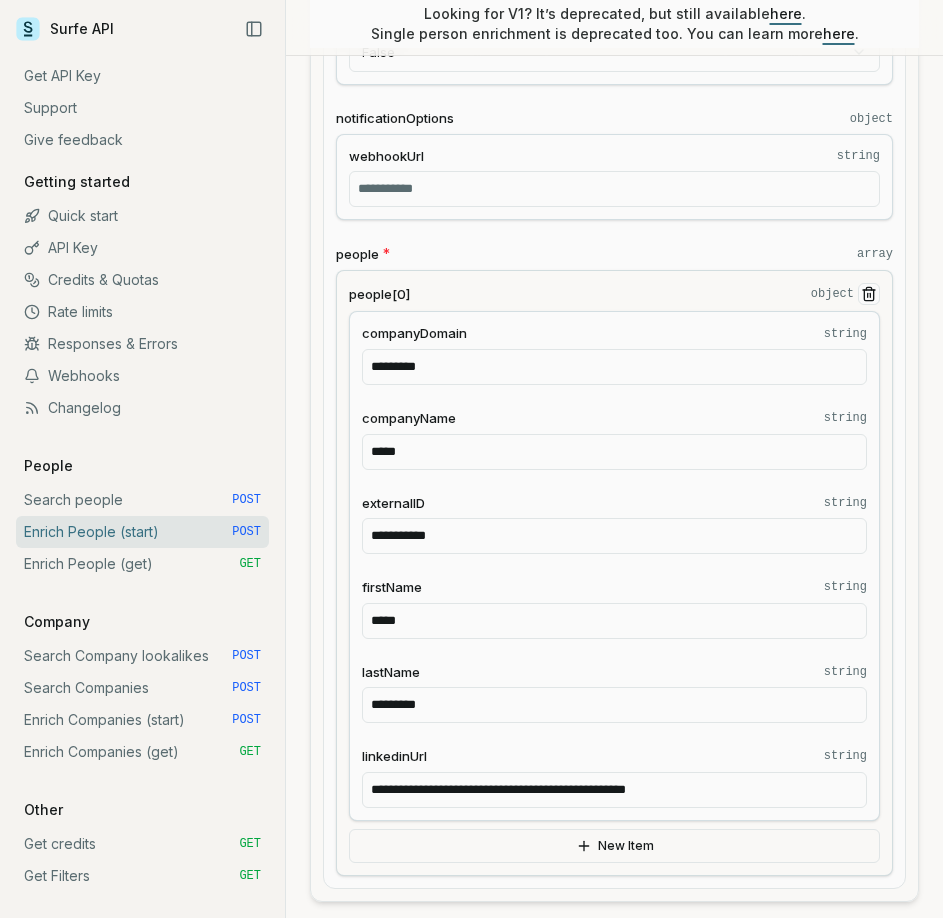 scroll, scrollTop: 1200, scrollLeft: 0, axis: vertical 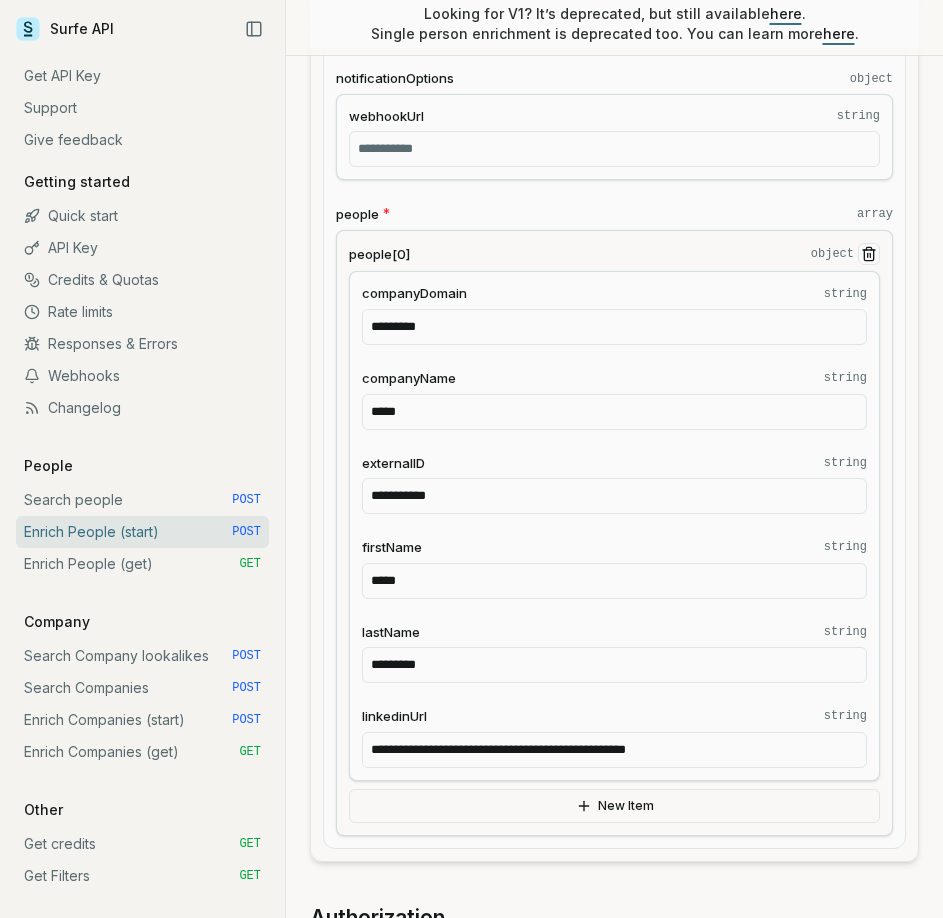 click on "**********" at bounding box center (614, 525) 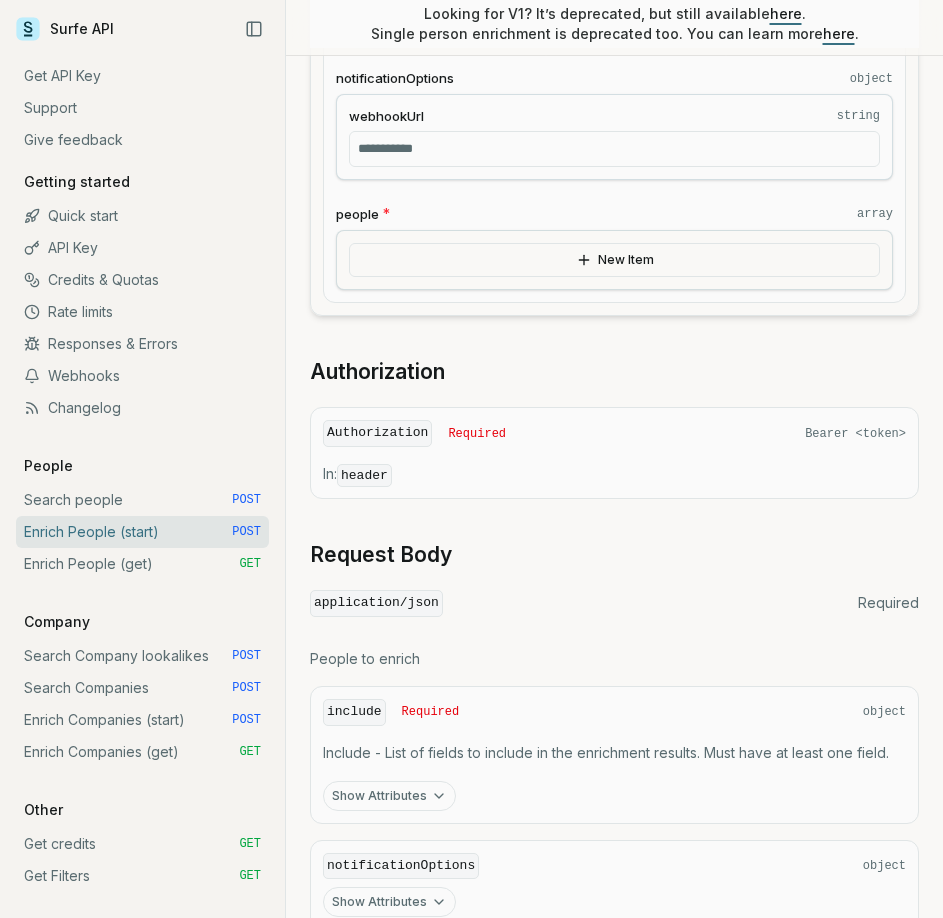 click on "New Item" at bounding box center [614, 260] 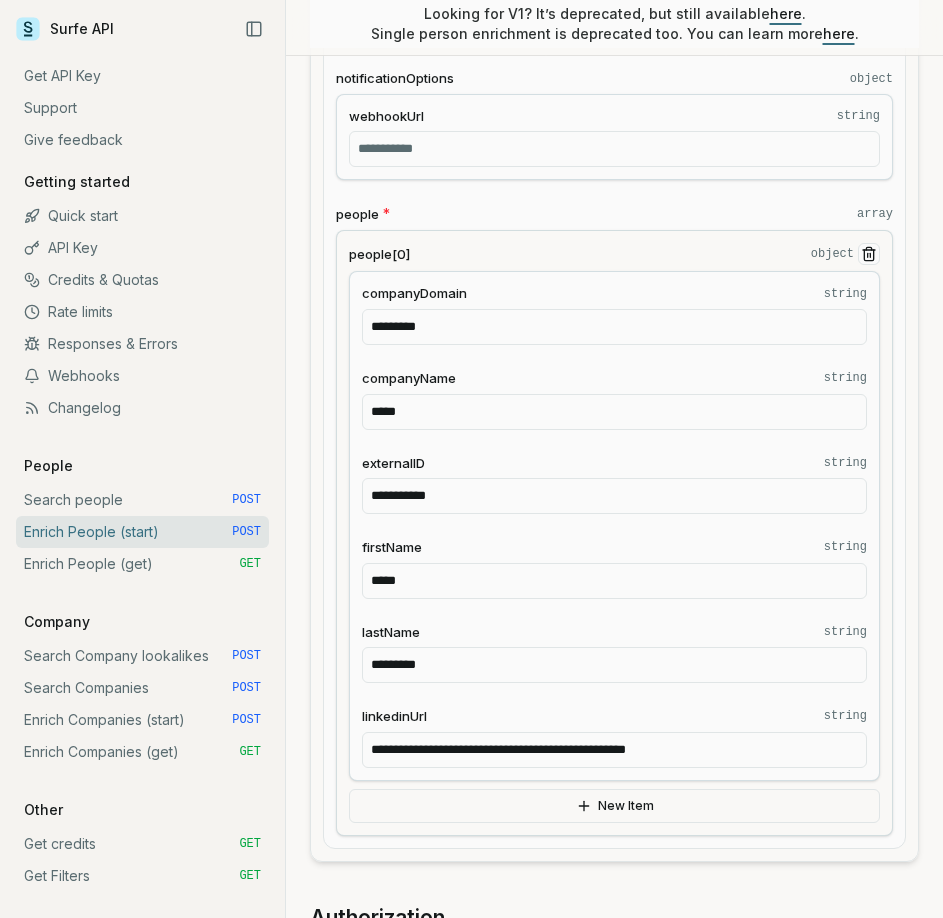 click on "*********" at bounding box center (614, 327) 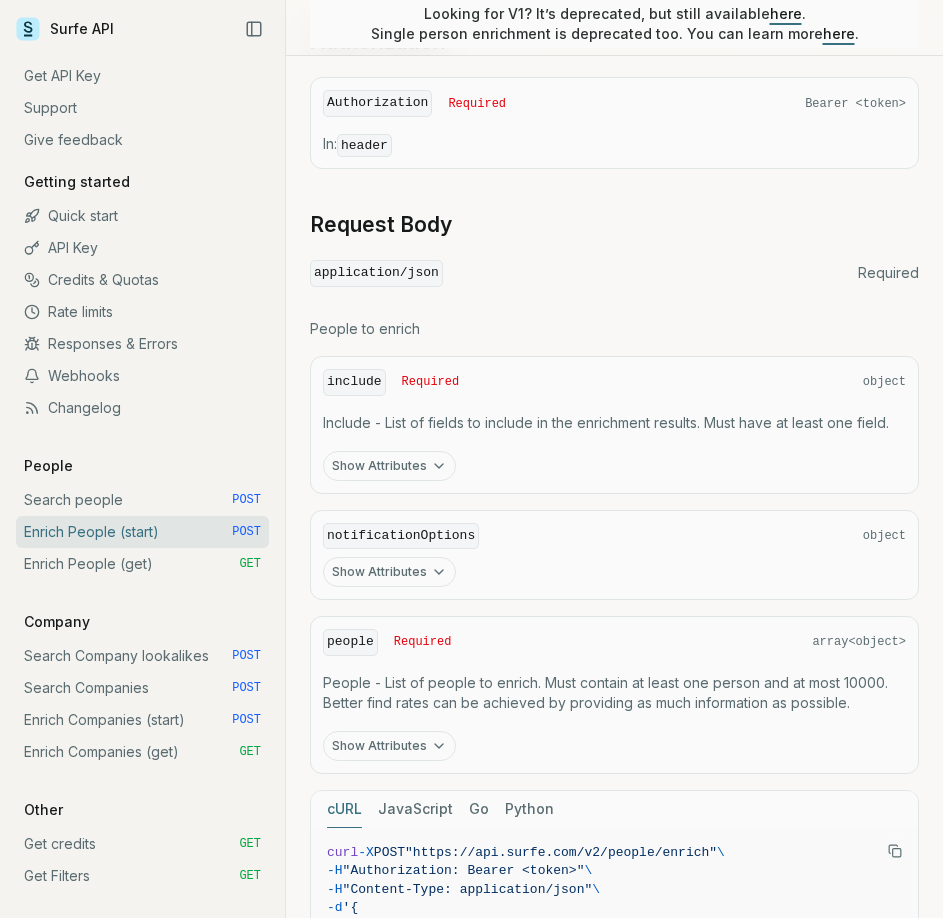 scroll, scrollTop: 1600, scrollLeft: 0, axis: vertical 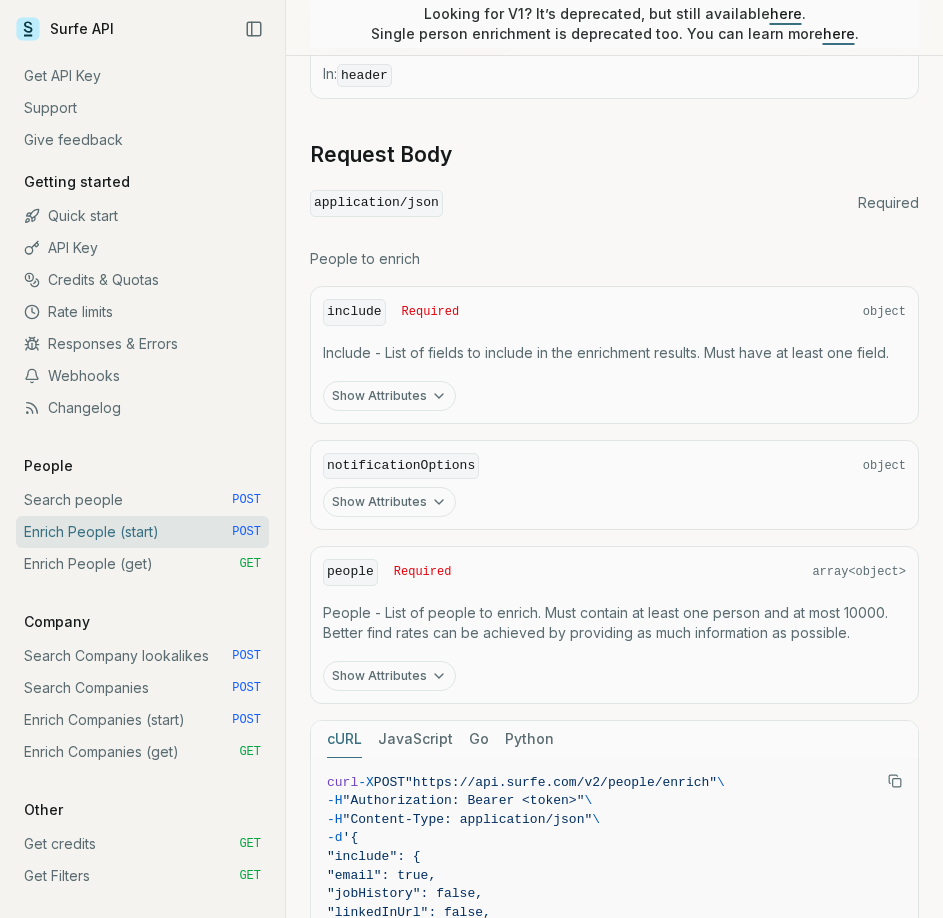 click 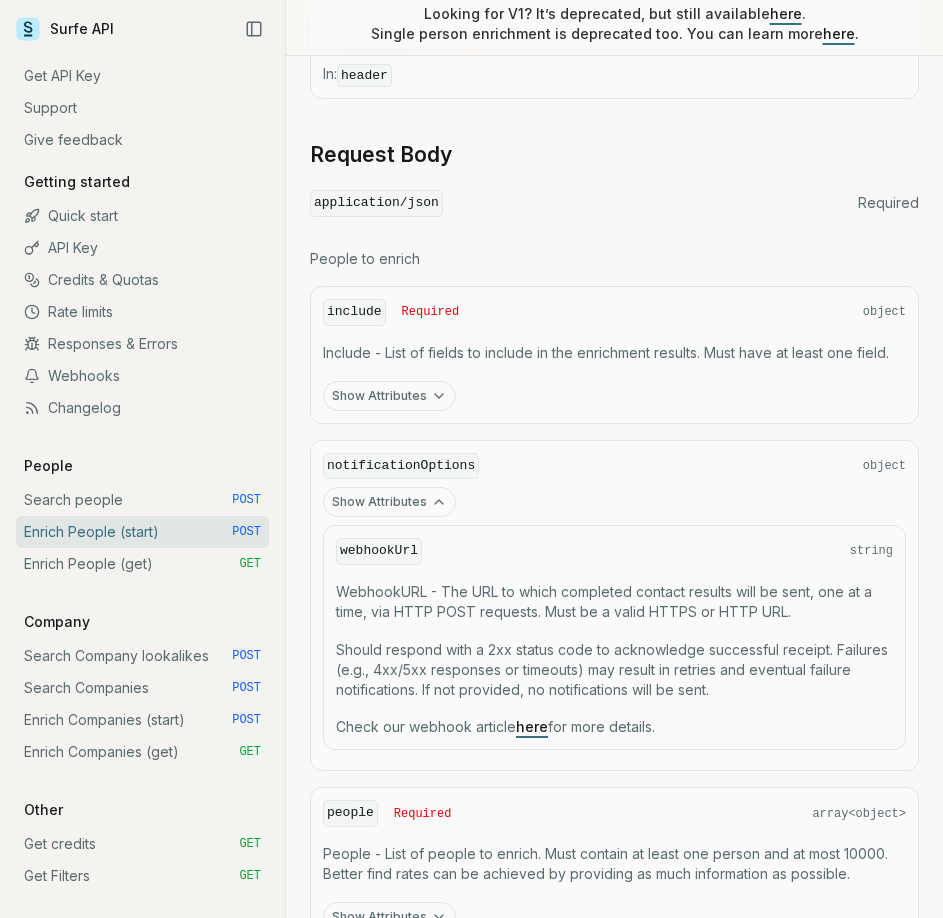 click 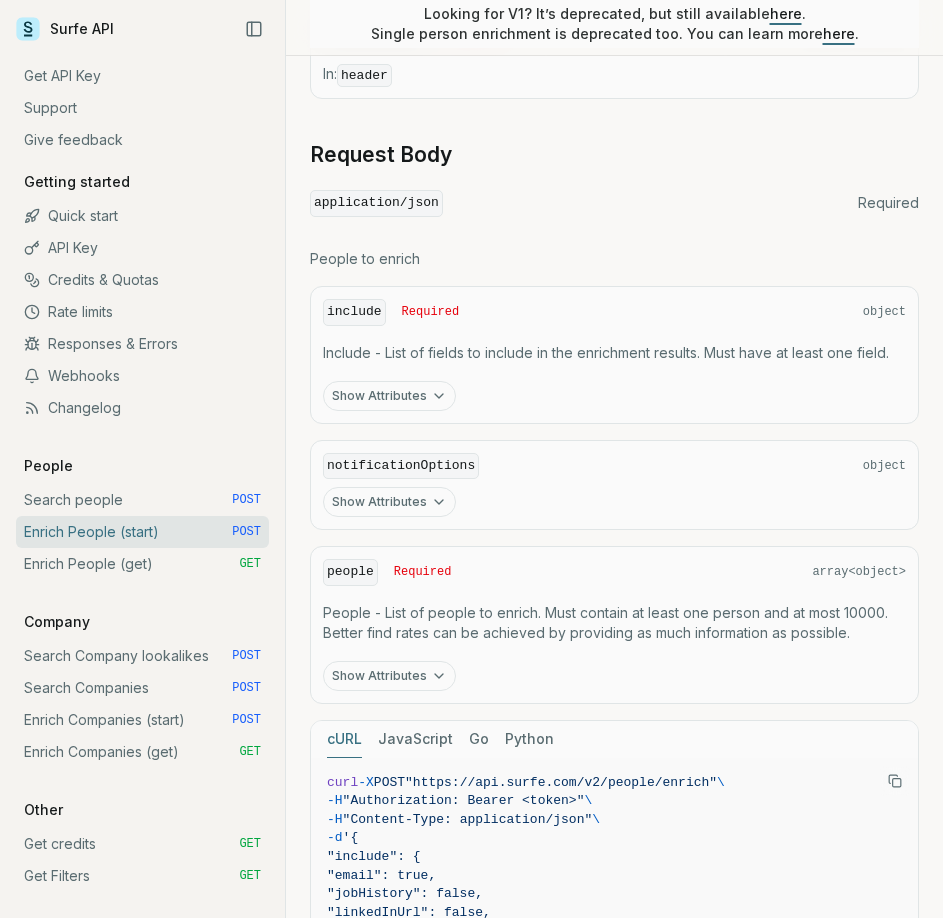 click on "Show Attributes" at bounding box center (389, 396) 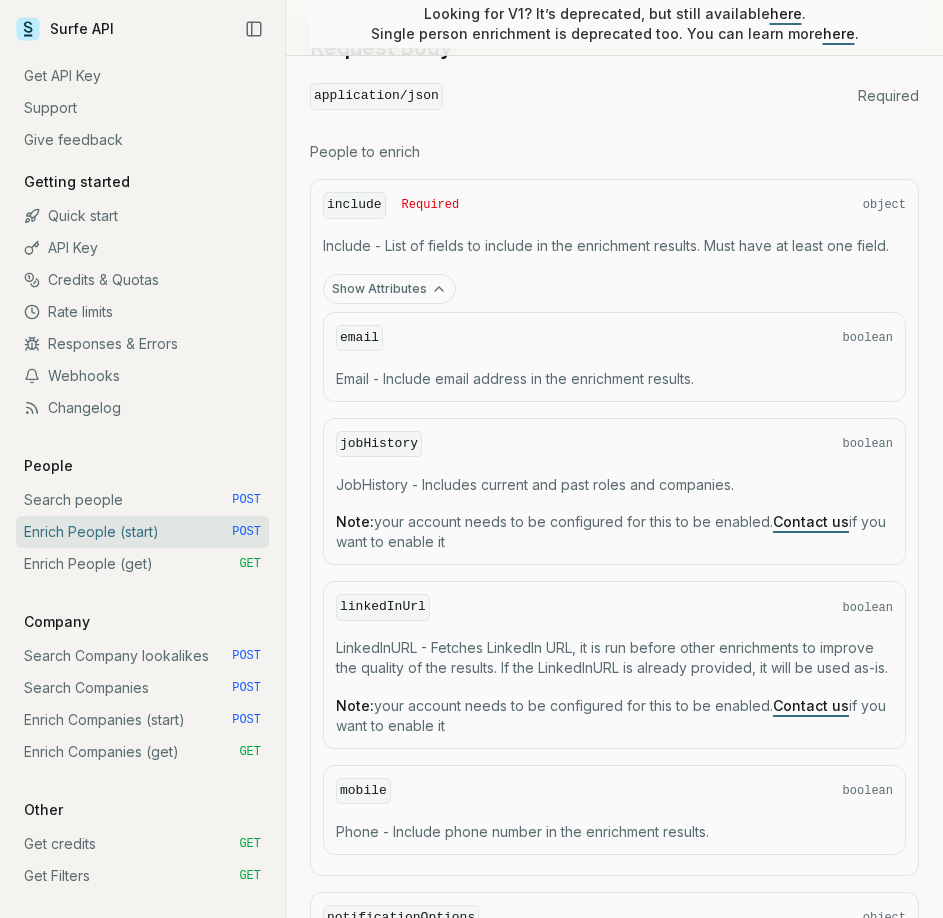scroll, scrollTop: 1700, scrollLeft: 0, axis: vertical 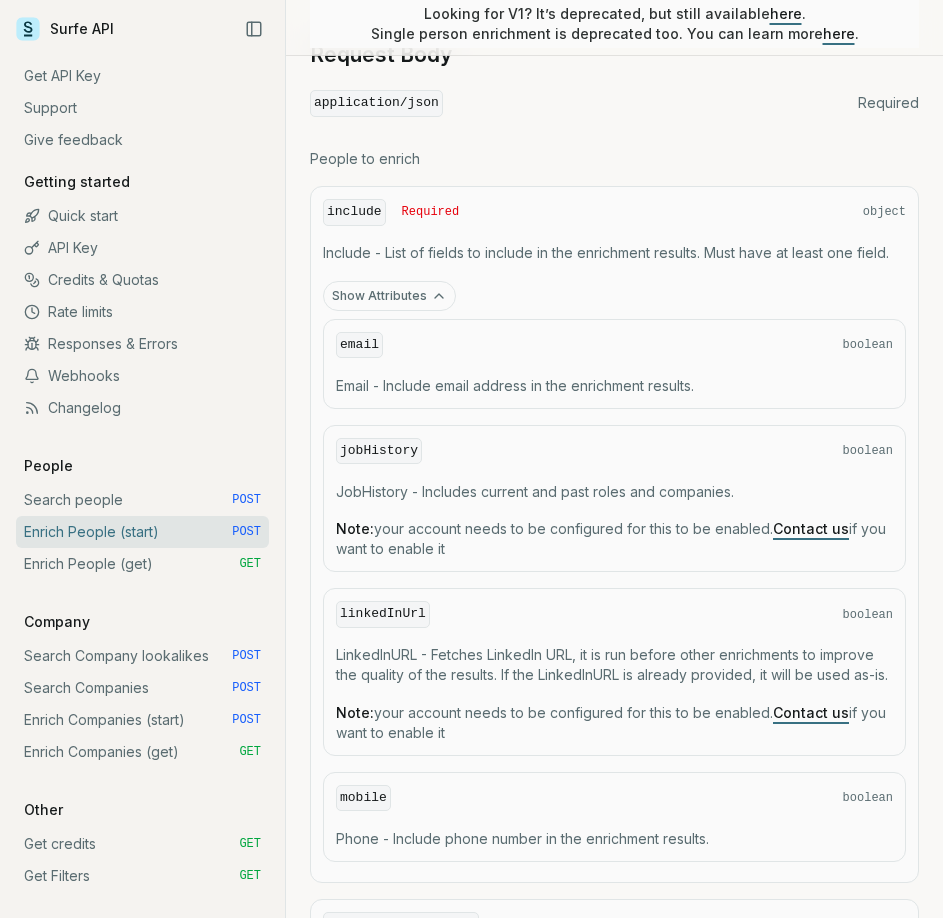 click on "Show Attributes" at bounding box center [389, 296] 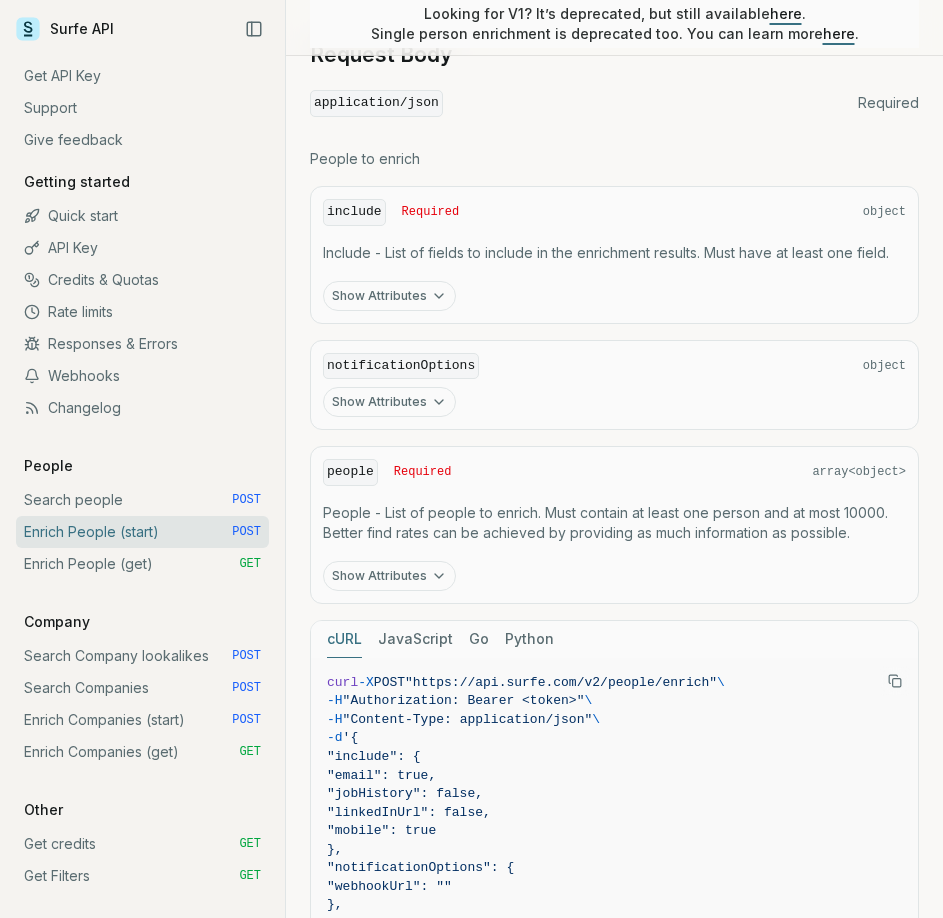 click on "Show Attributes" at bounding box center (389, 402) 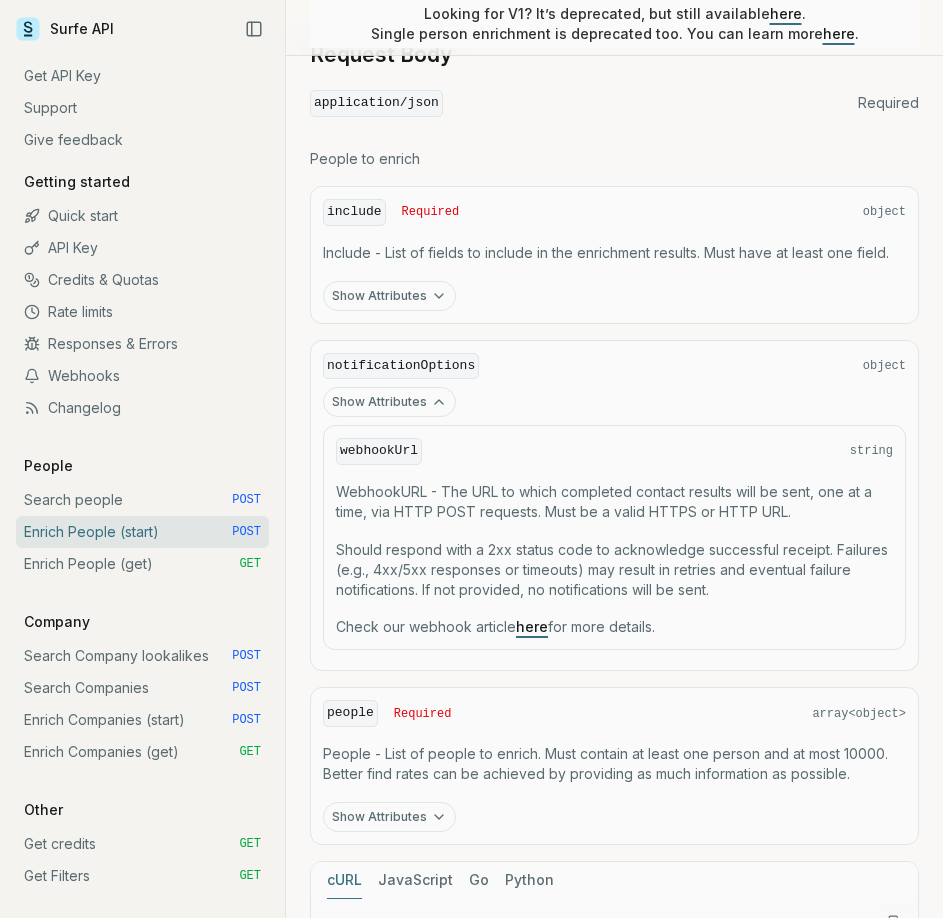 click on "here" at bounding box center [532, 626] 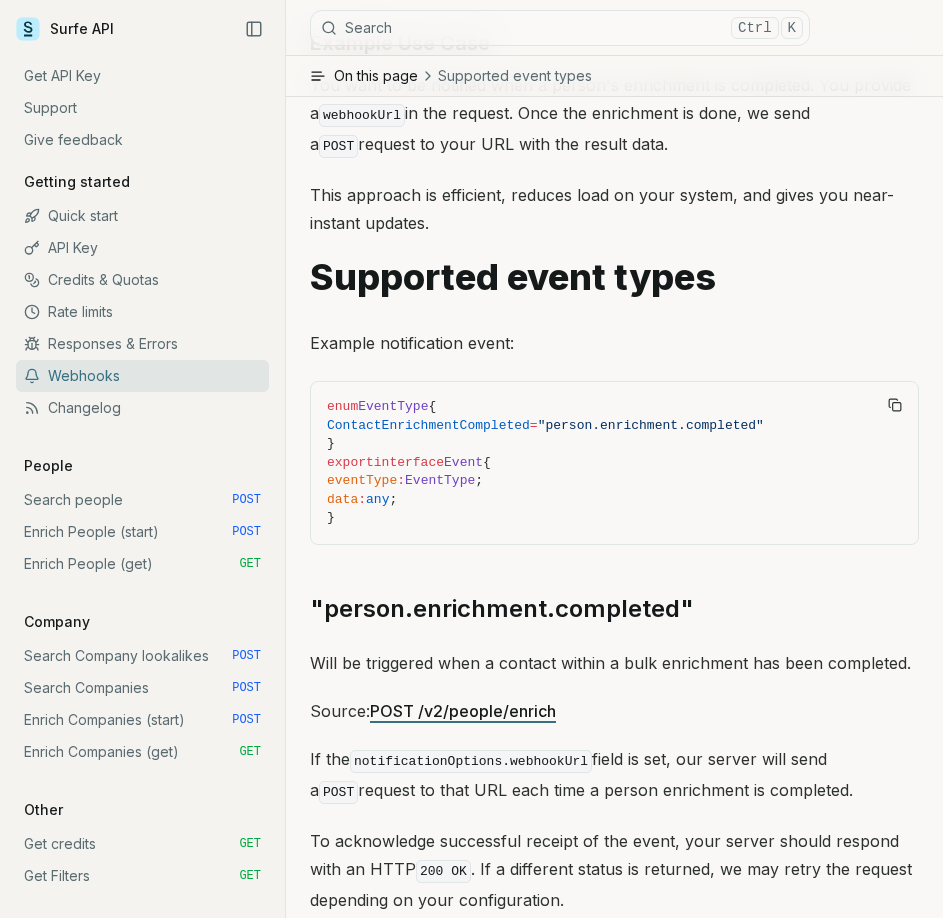scroll, scrollTop: 800, scrollLeft: 0, axis: vertical 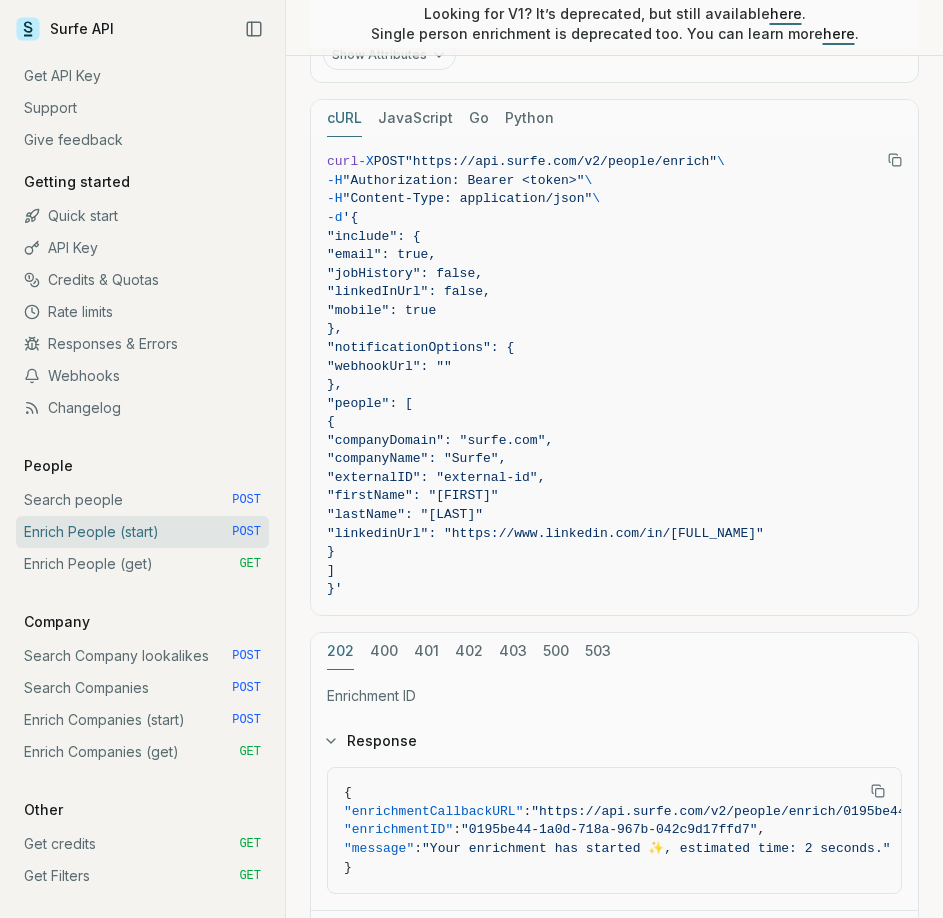 click on "Search people   POST" at bounding box center (142, 500) 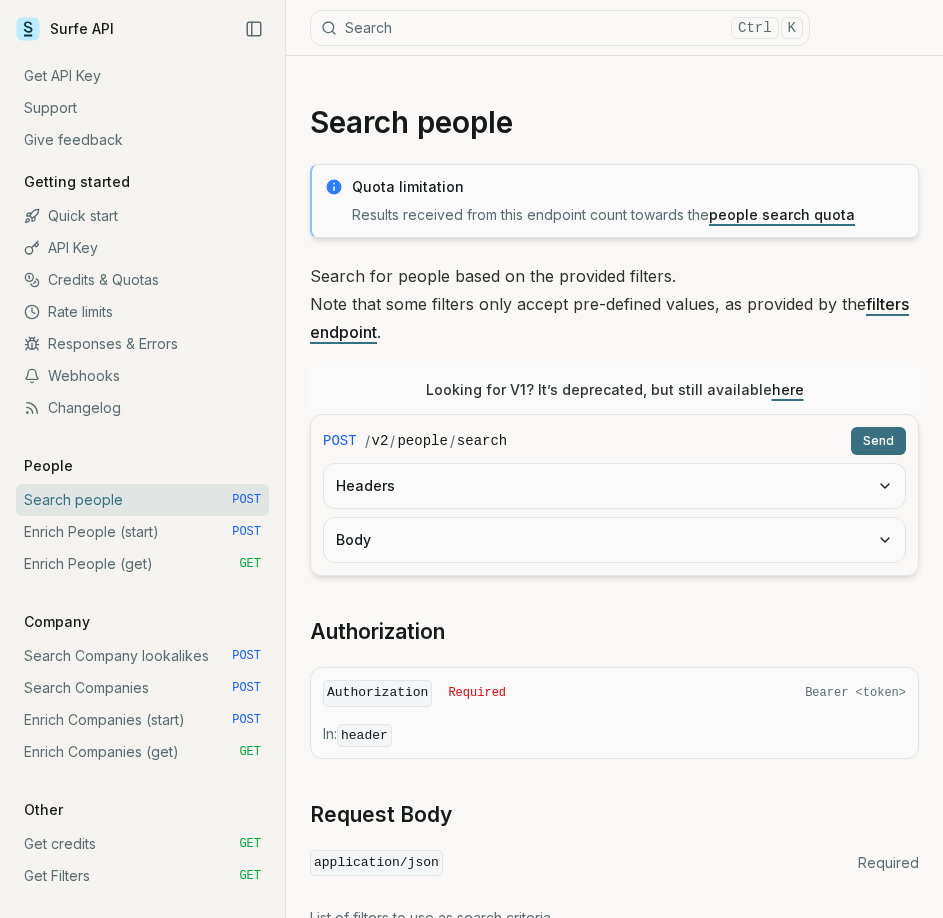click on "Body" at bounding box center (614, 540) 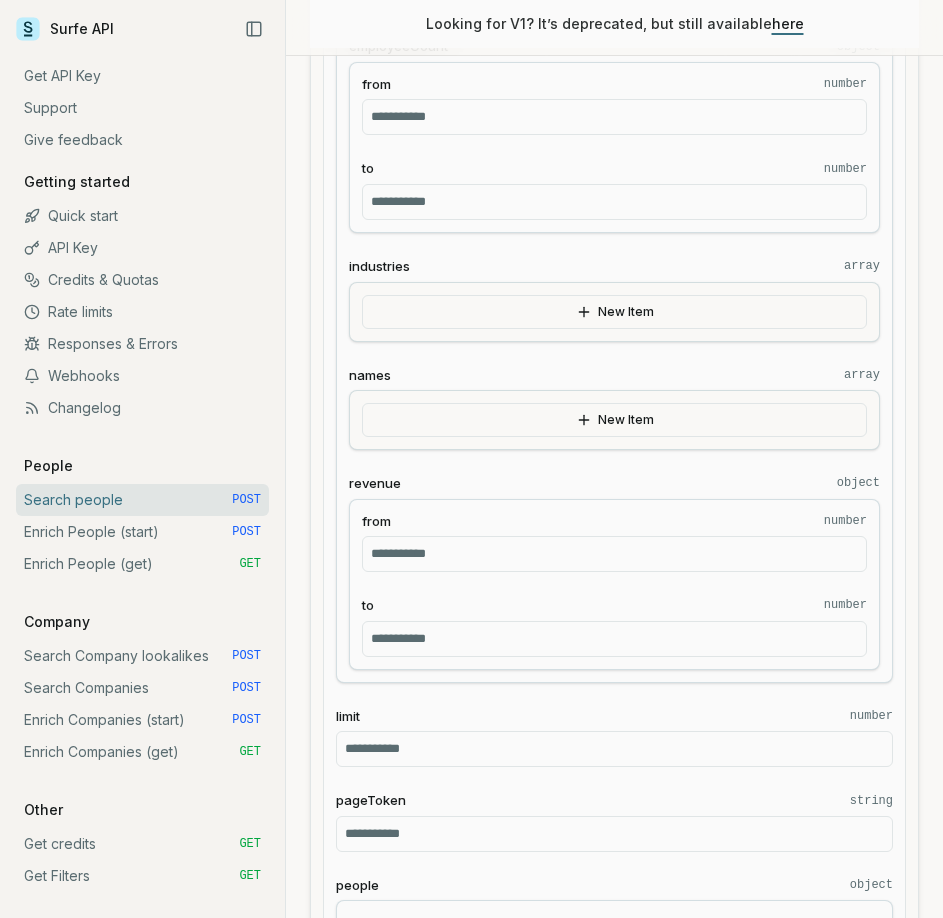 scroll, scrollTop: 1000, scrollLeft: 0, axis: vertical 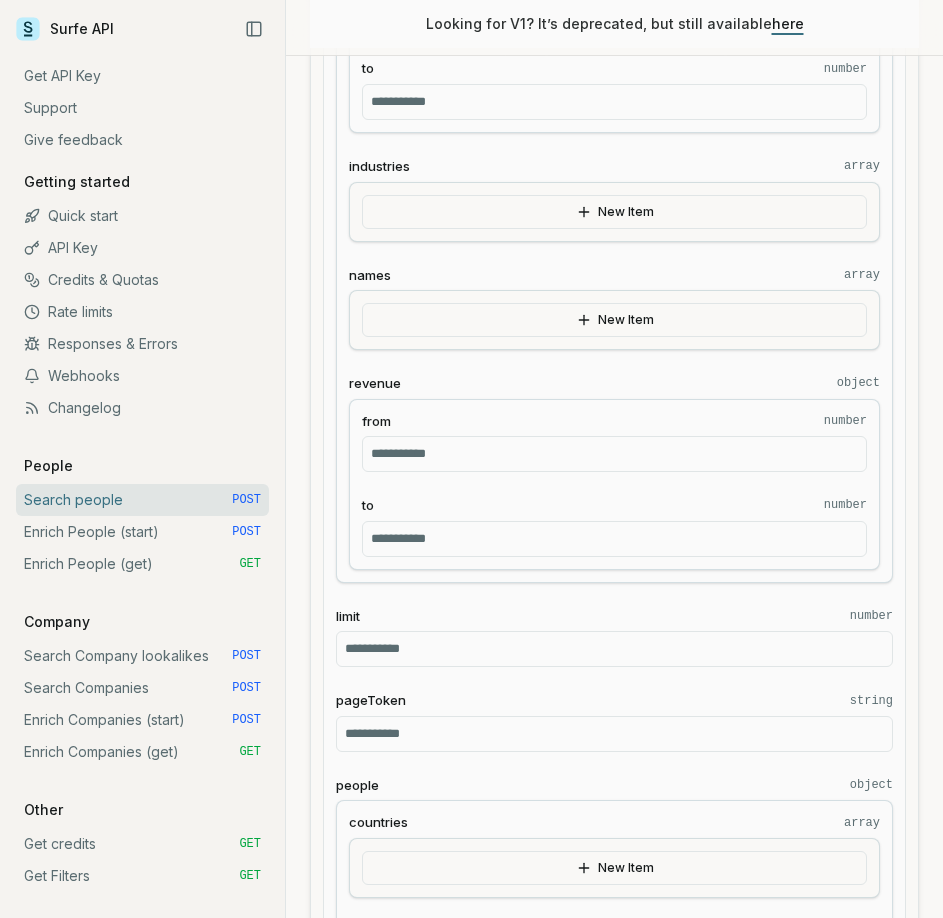 click 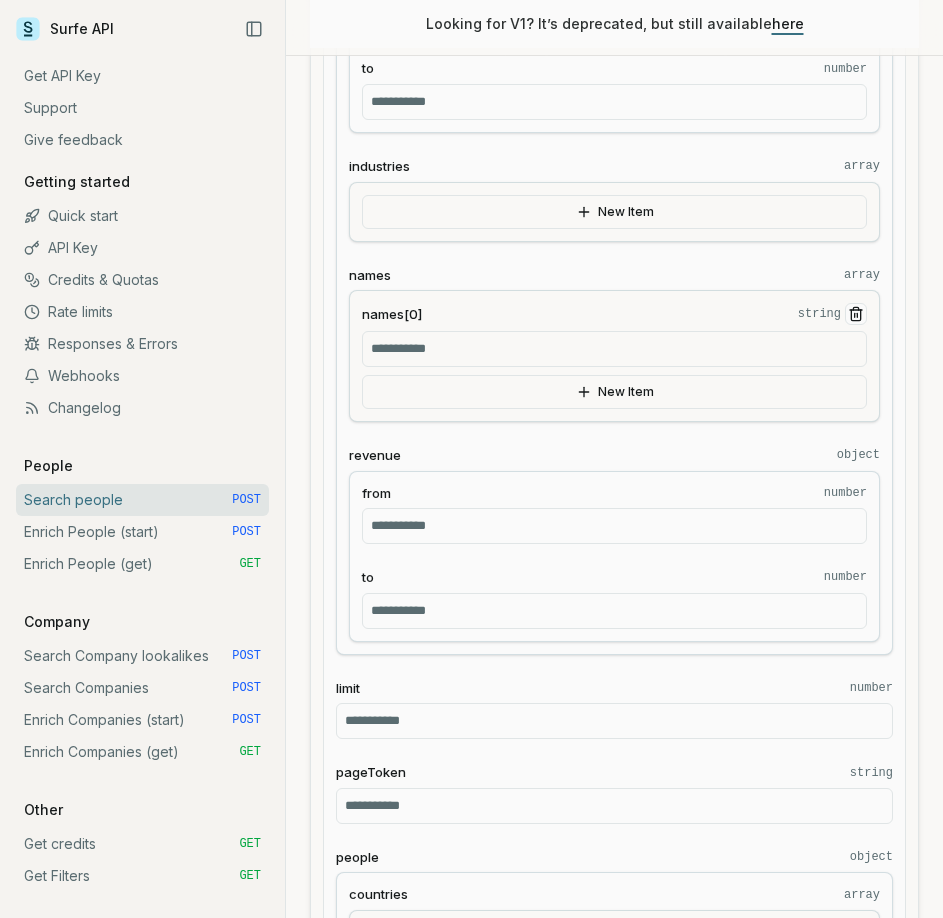 click on "New Item" at bounding box center [614, 392] 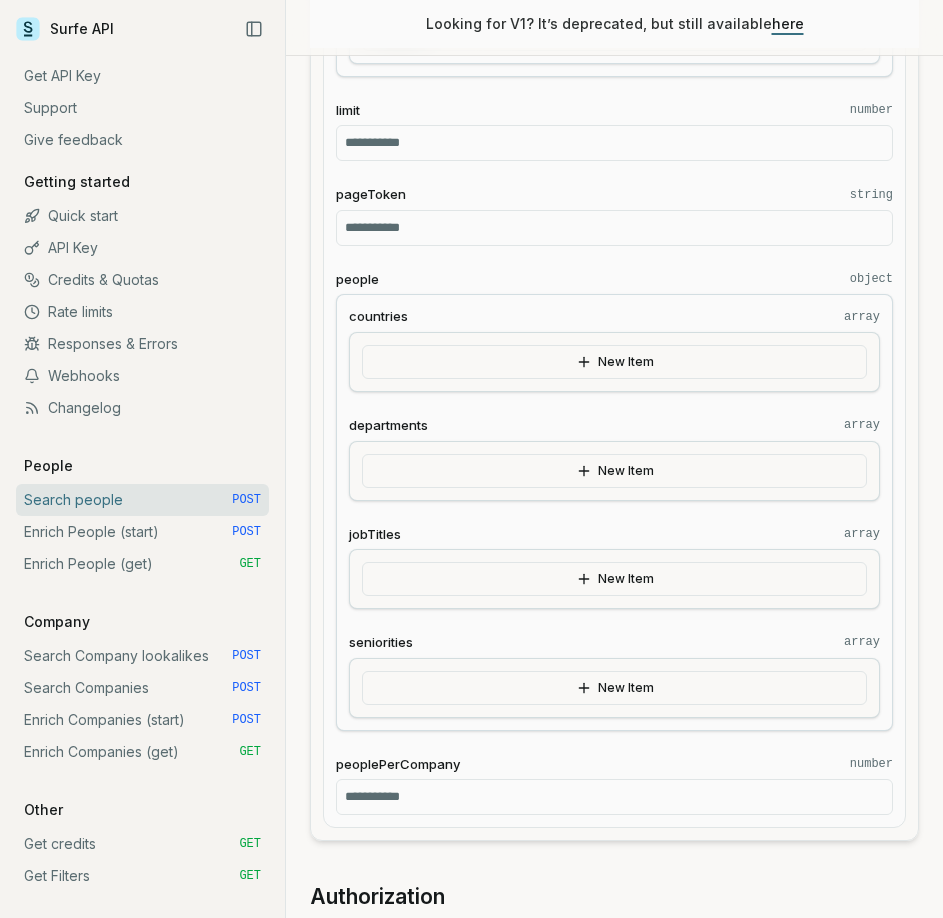 scroll, scrollTop: 1600, scrollLeft: 0, axis: vertical 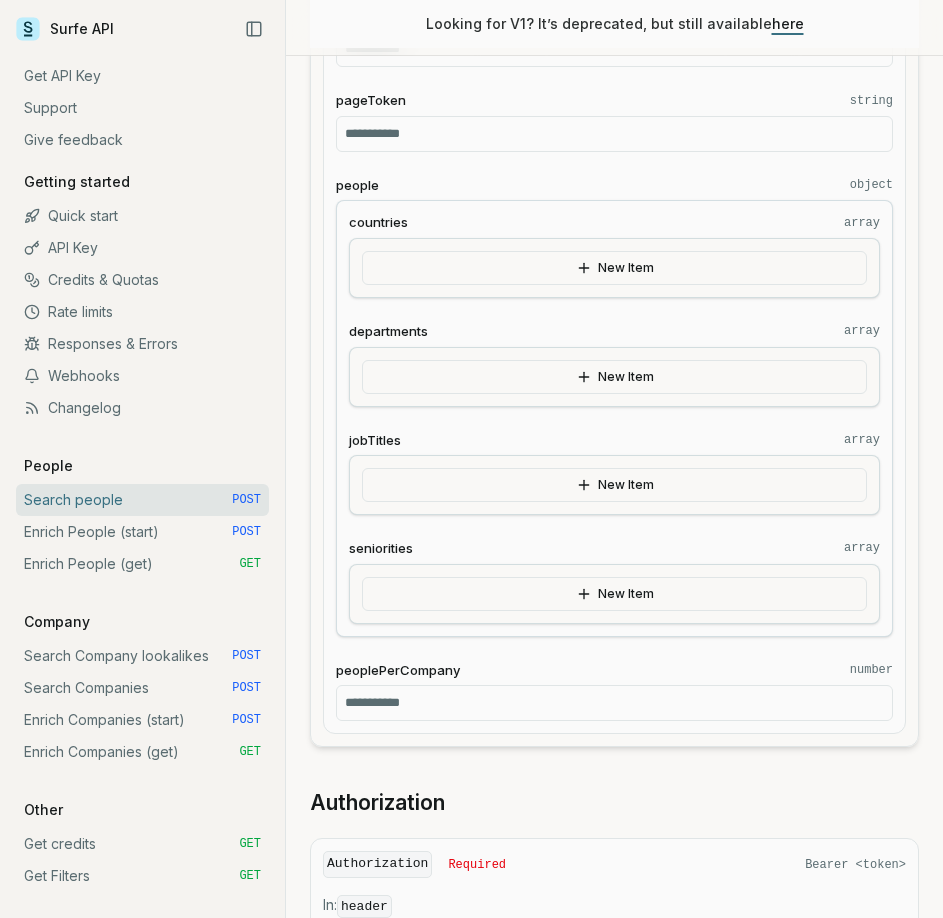 click on "New Item" at bounding box center [614, 485] 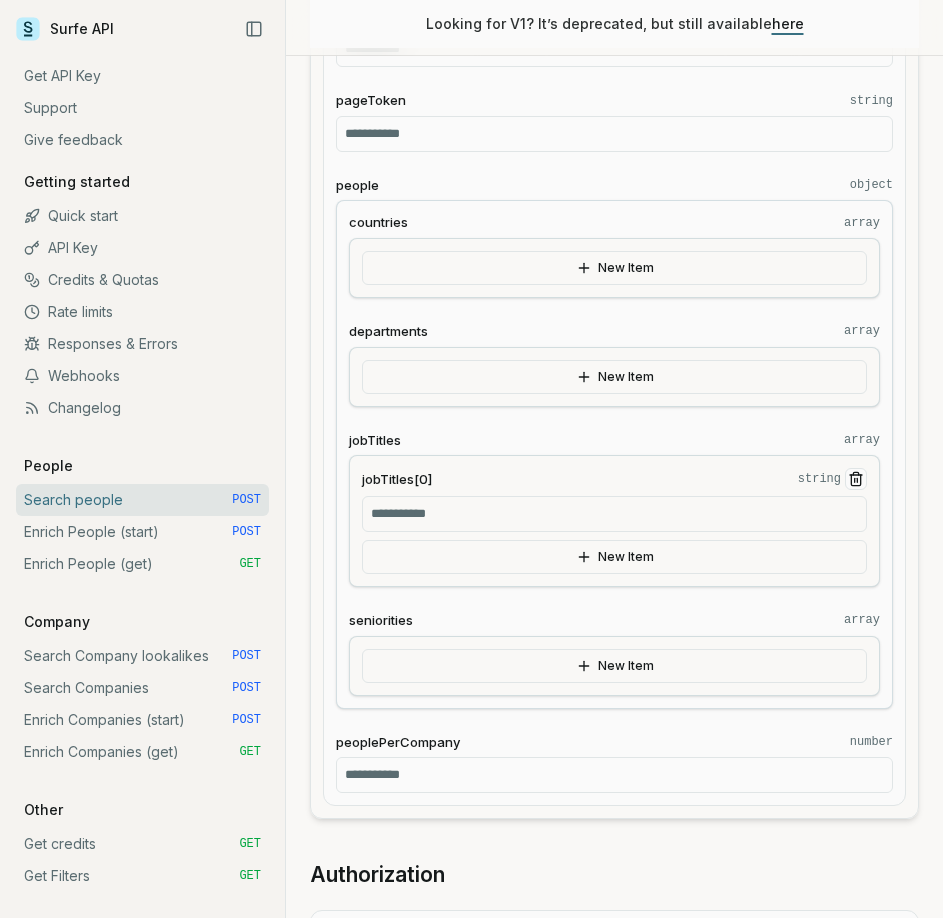 click on "New Item" at bounding box center (614, 557) 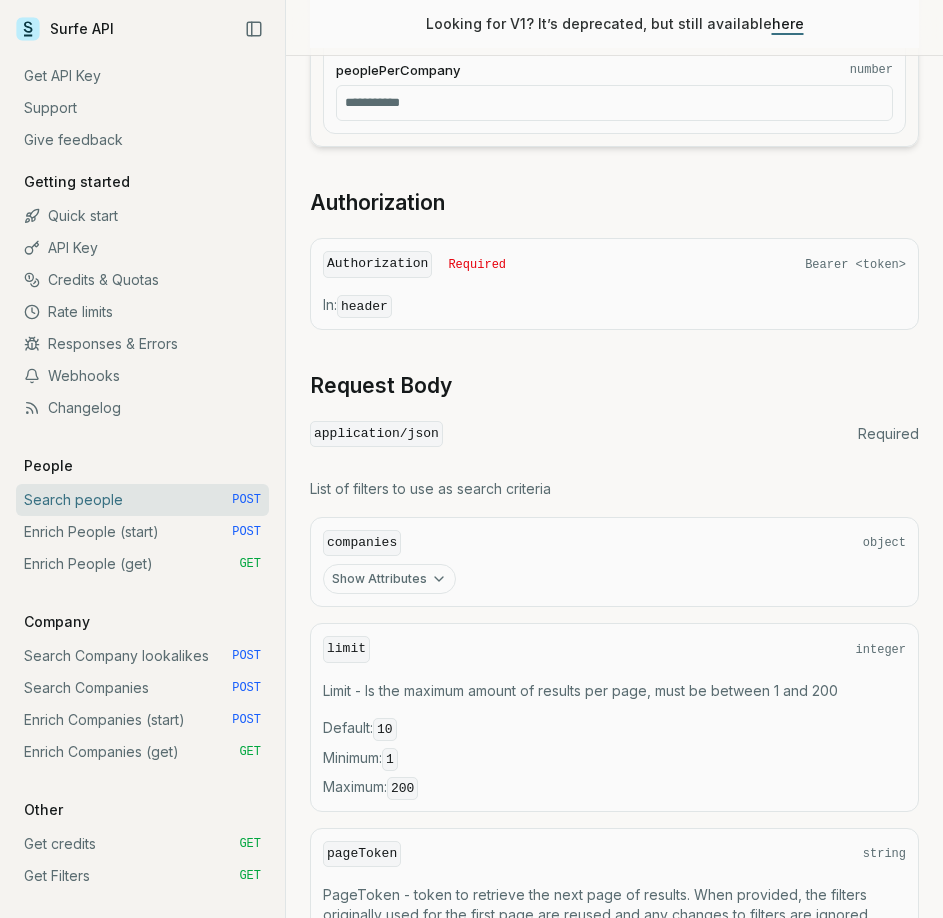 scroll, scrollTop: 2300, scrollLeft: 0, axis: vertical 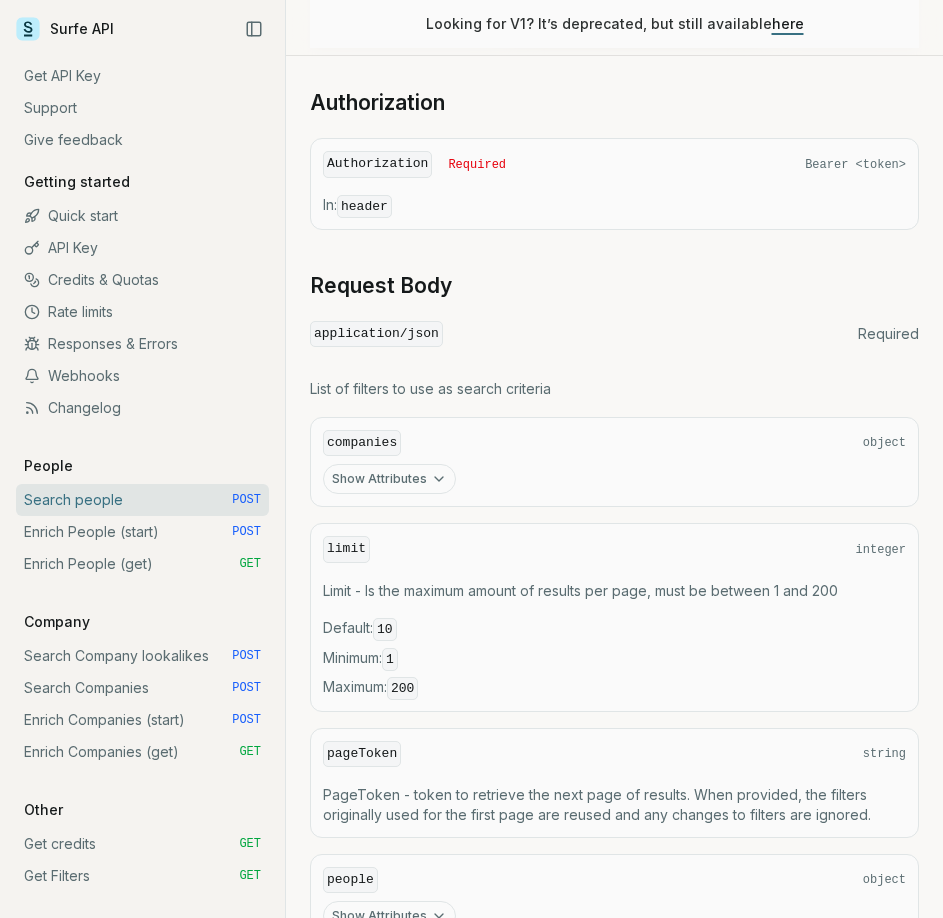 click on "Show Attributes" at bounding box center (389, 479) 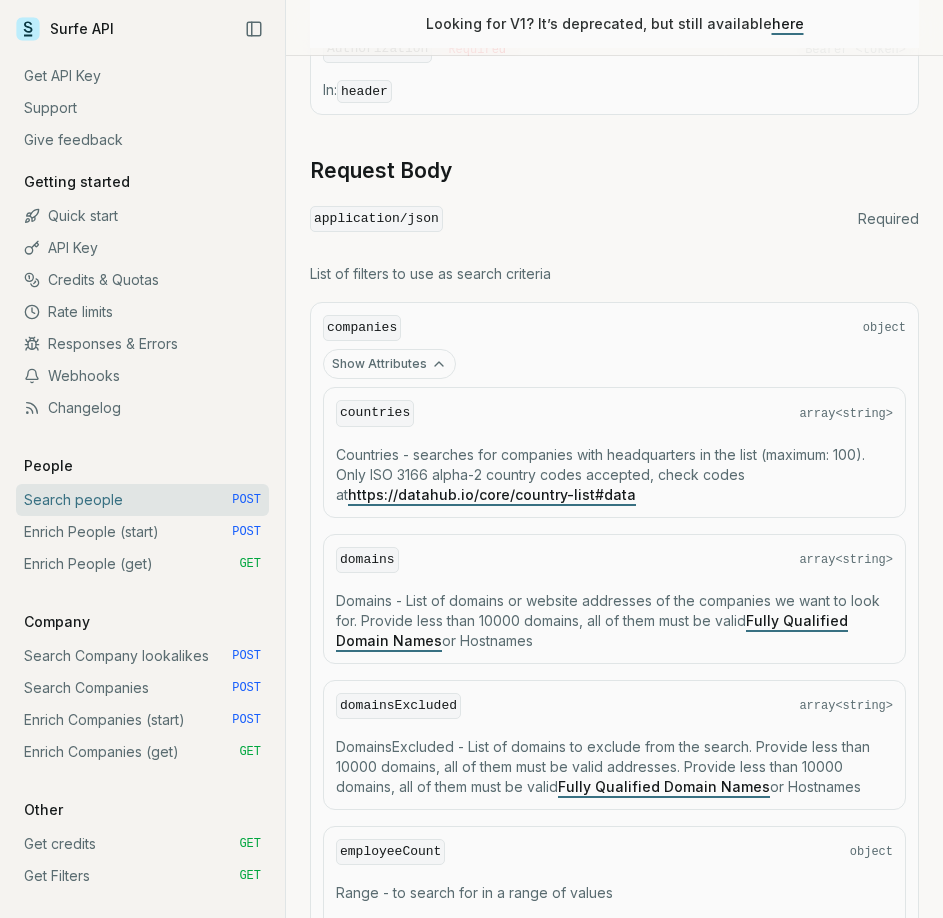 scroll, scrollTop: 2400, scrollLeft: 0, axis: vertical 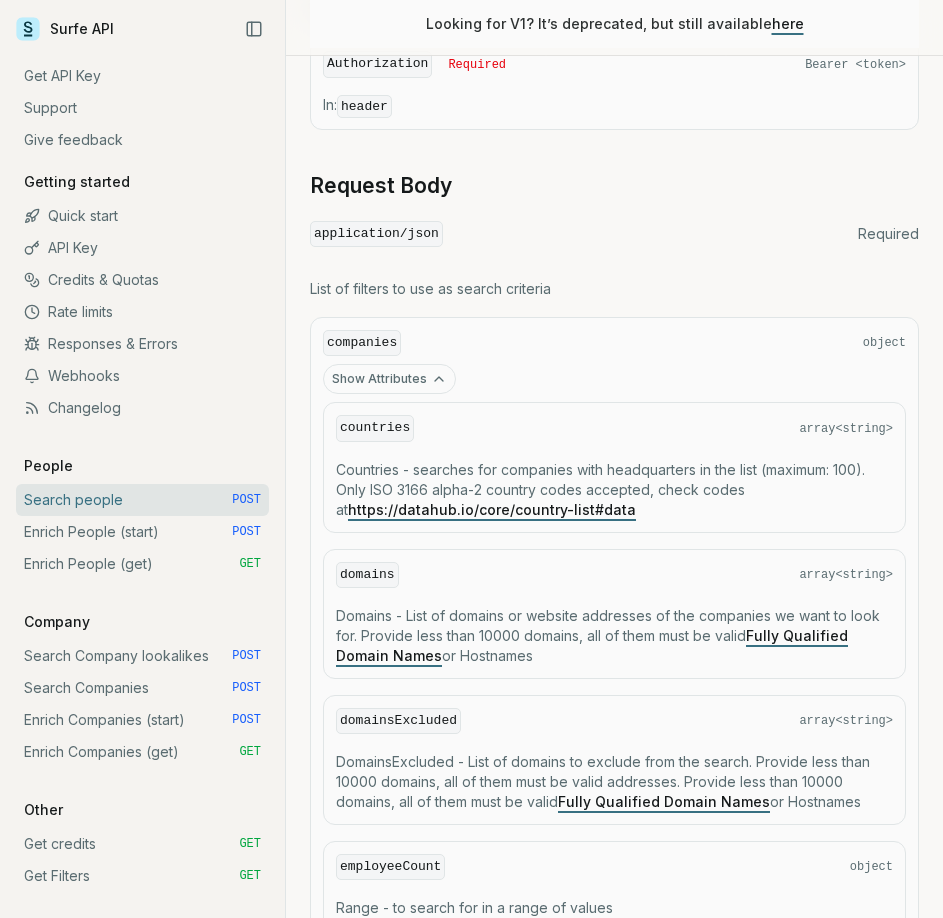click on "Show Attributes" at bounding box center (389, 379) 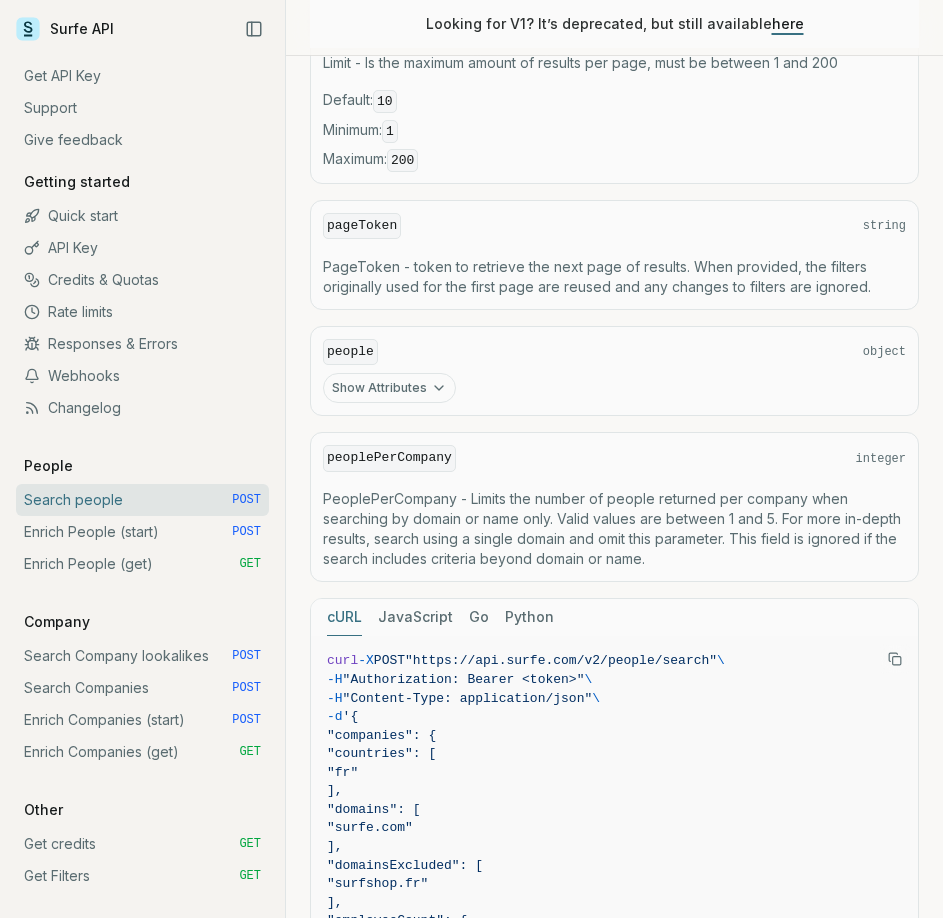 scroll, scrollTop: 3100, scrollLeft: 0, axis: vertical 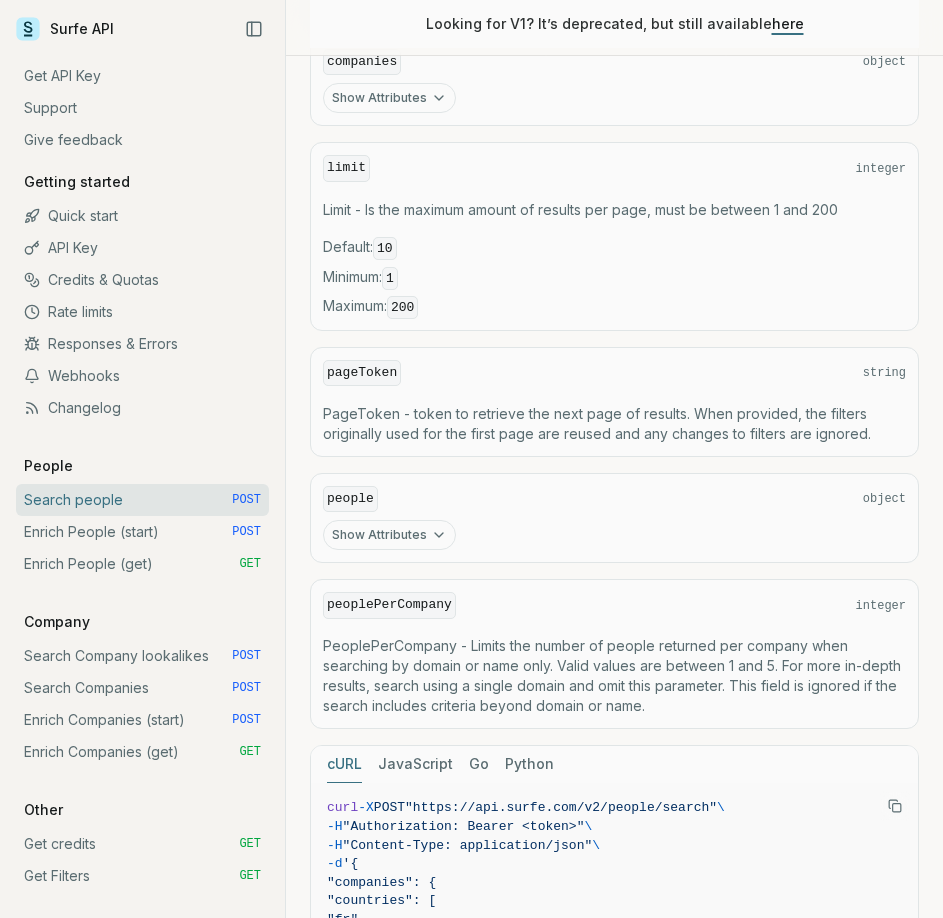 click on "Show Attributes" at bounding box center (389, 535) 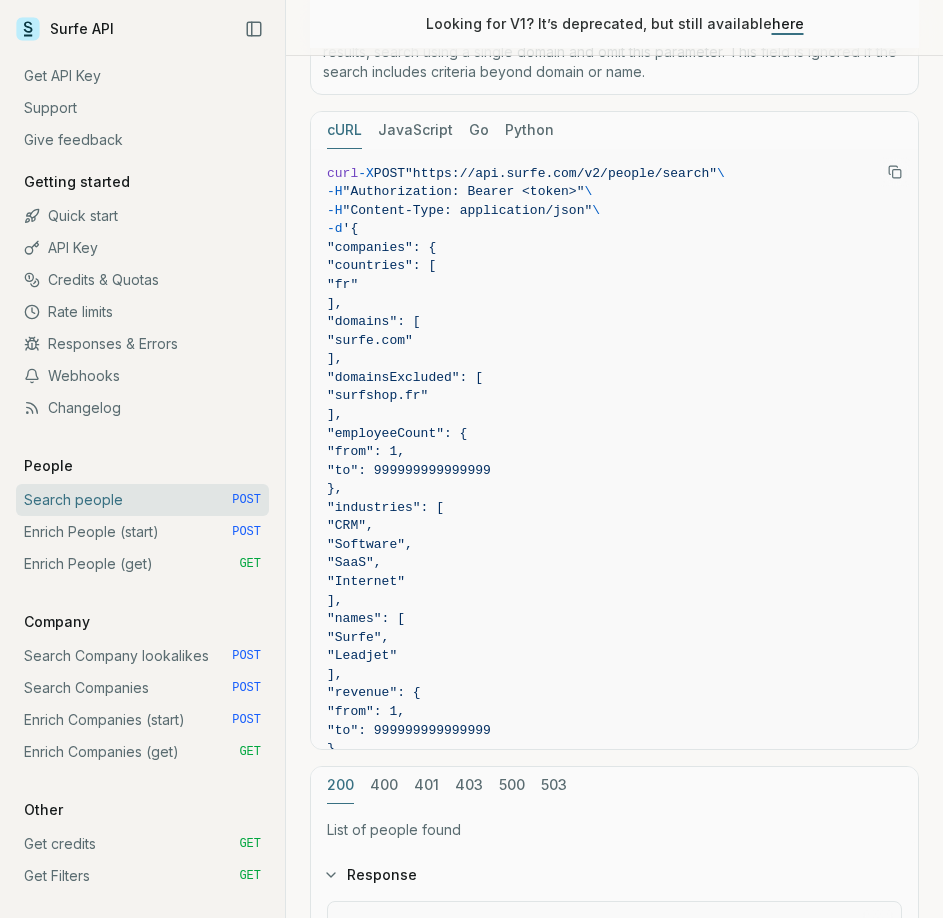 scroll, scrollTop: 3881, scrollLeft: 0, axis: vertical 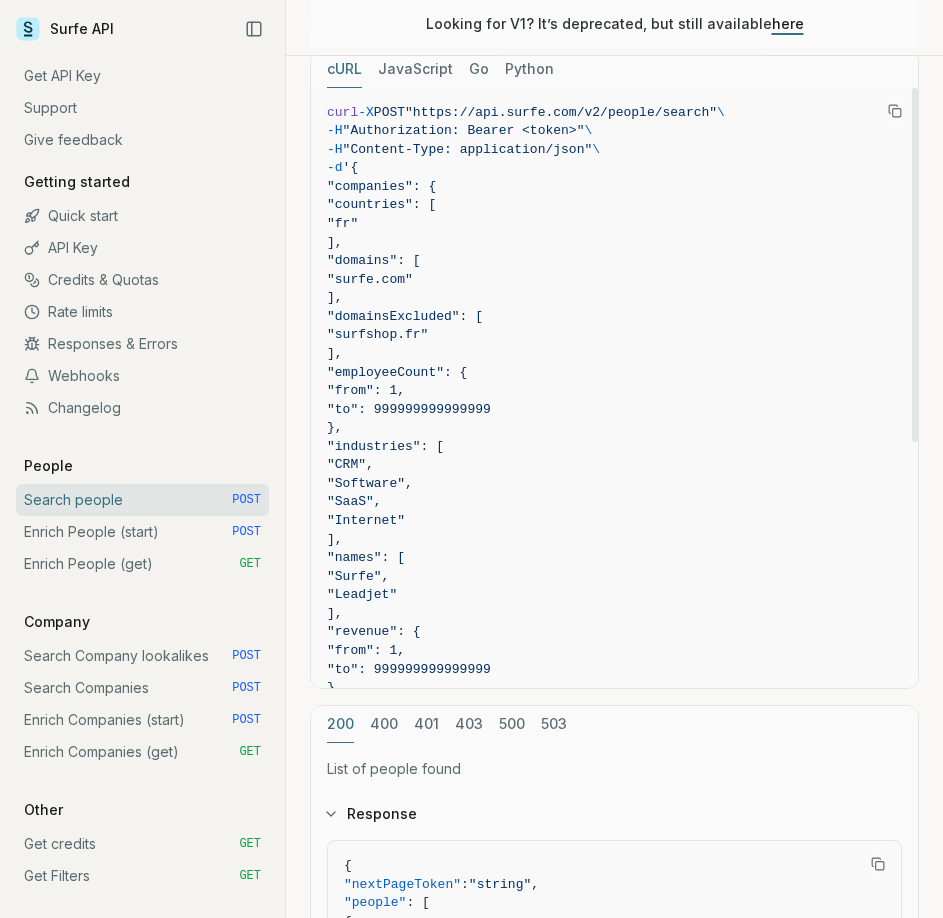drag, startPoint x: 383, startPoint y: 661, endPoint x: 366, endPoint y: 168, distance: 493.29303 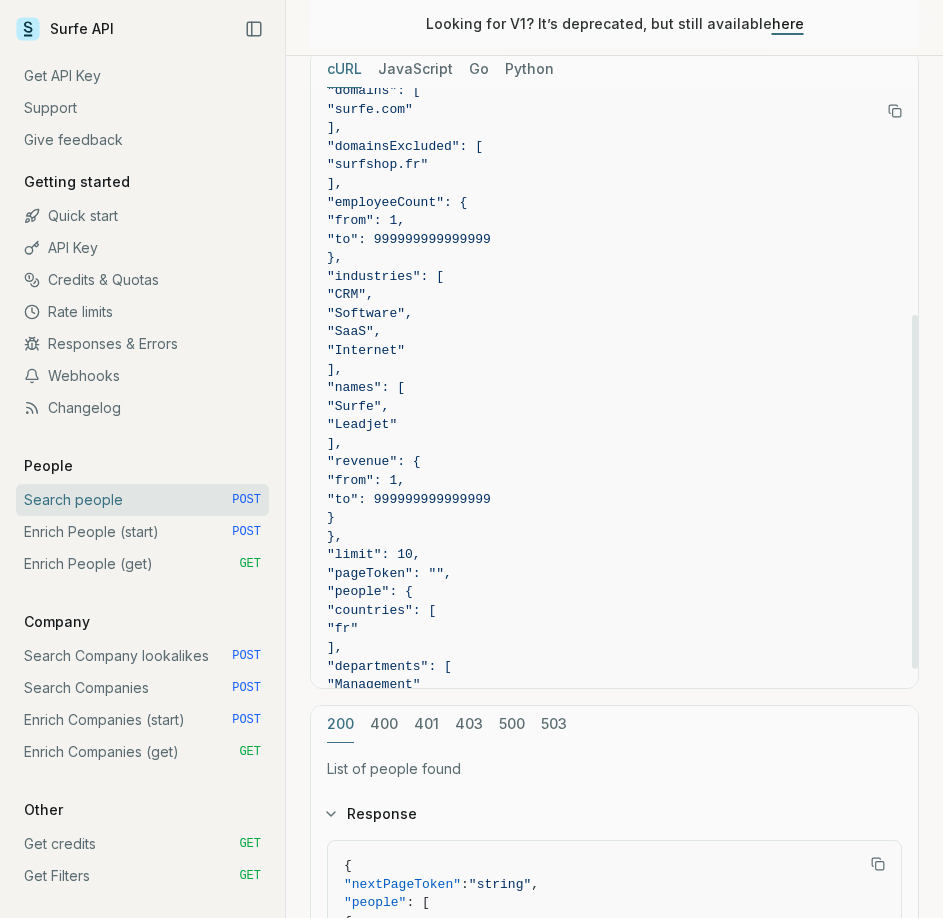 scroll, scrollTop: 415, scrollLeft: 0, axis: vertical 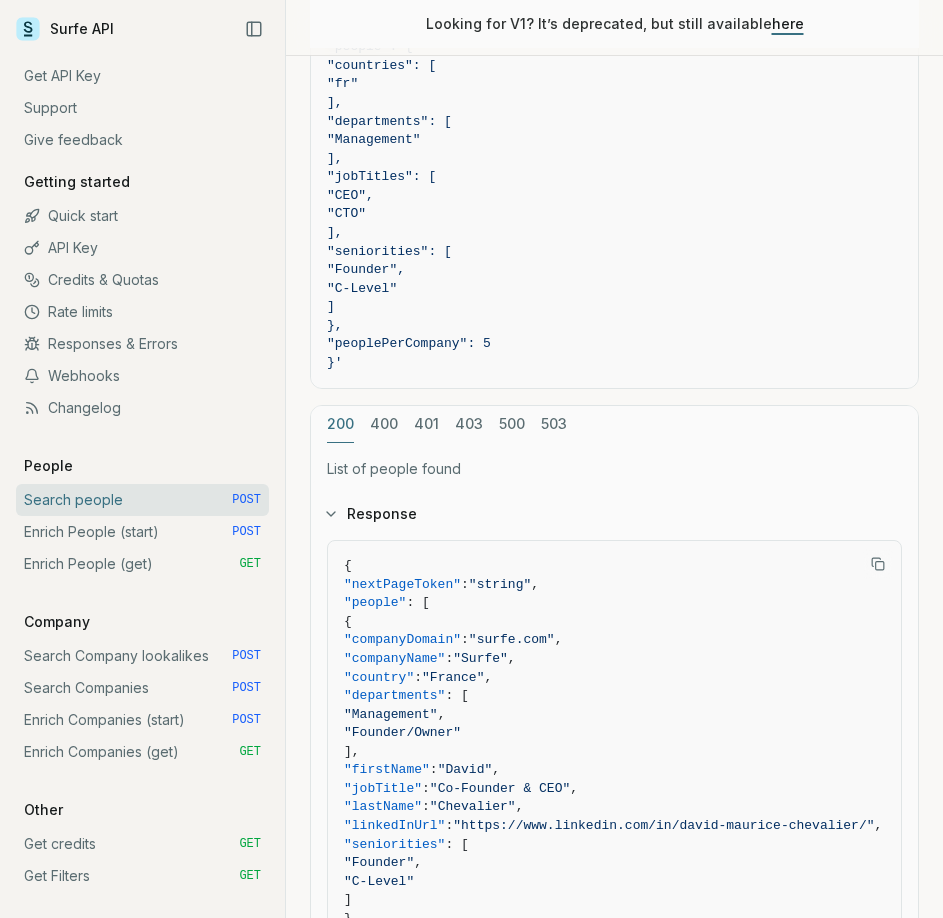 click on "Response" at bounding box center [614, 514] 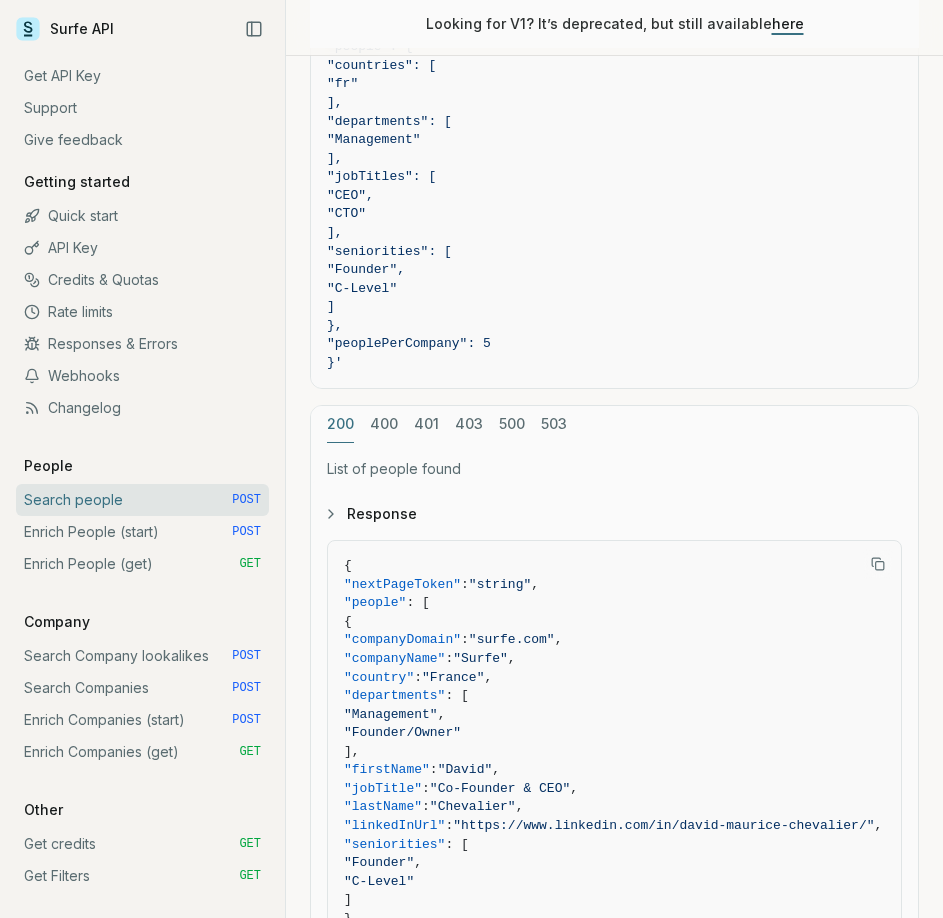 scroll, scrollTop: 4009, scrollLeft: 0, axis: vertical 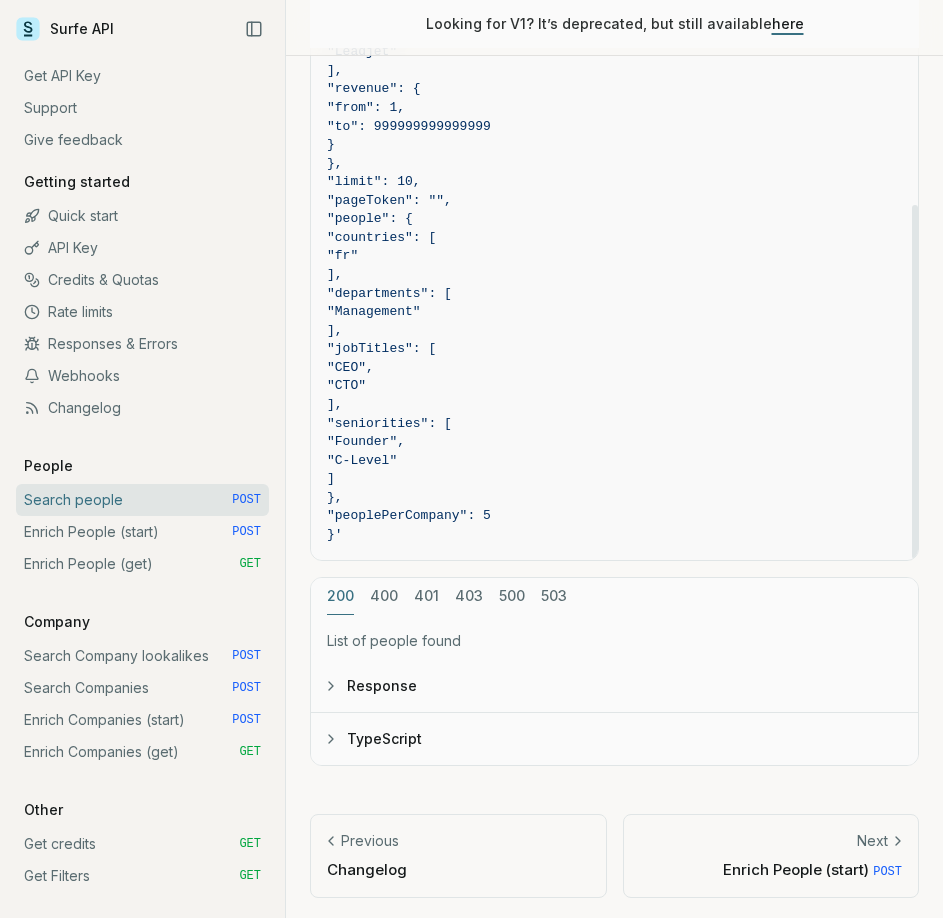 click on "TypeScript" at bounding box center (614, 739) 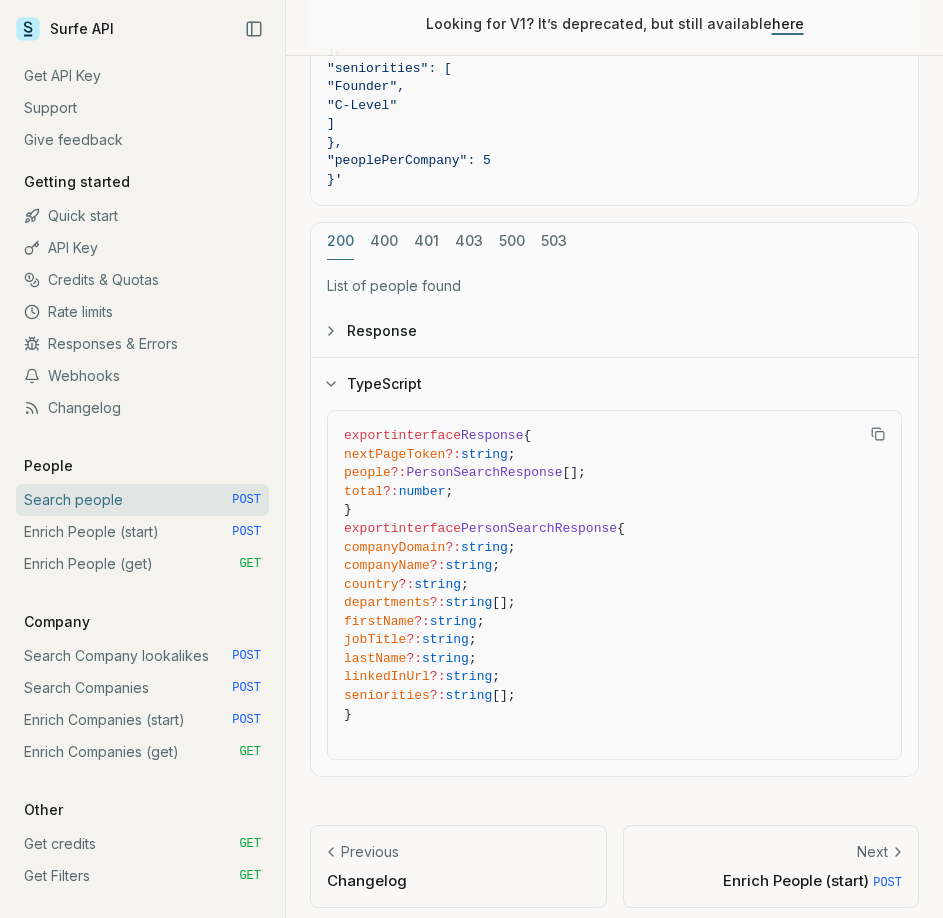 scroll, scrollTop: 4374, scrollLeft: 0, axis: vertical 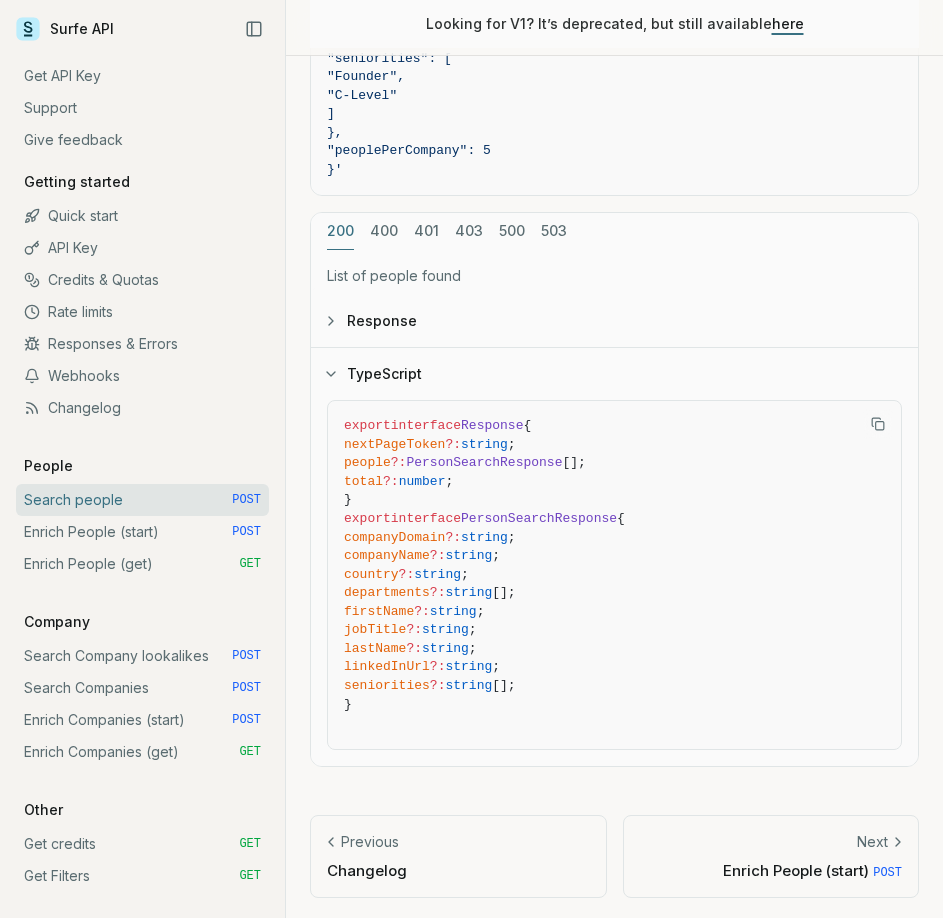click on "Response" at bounding box center [614, 321] 